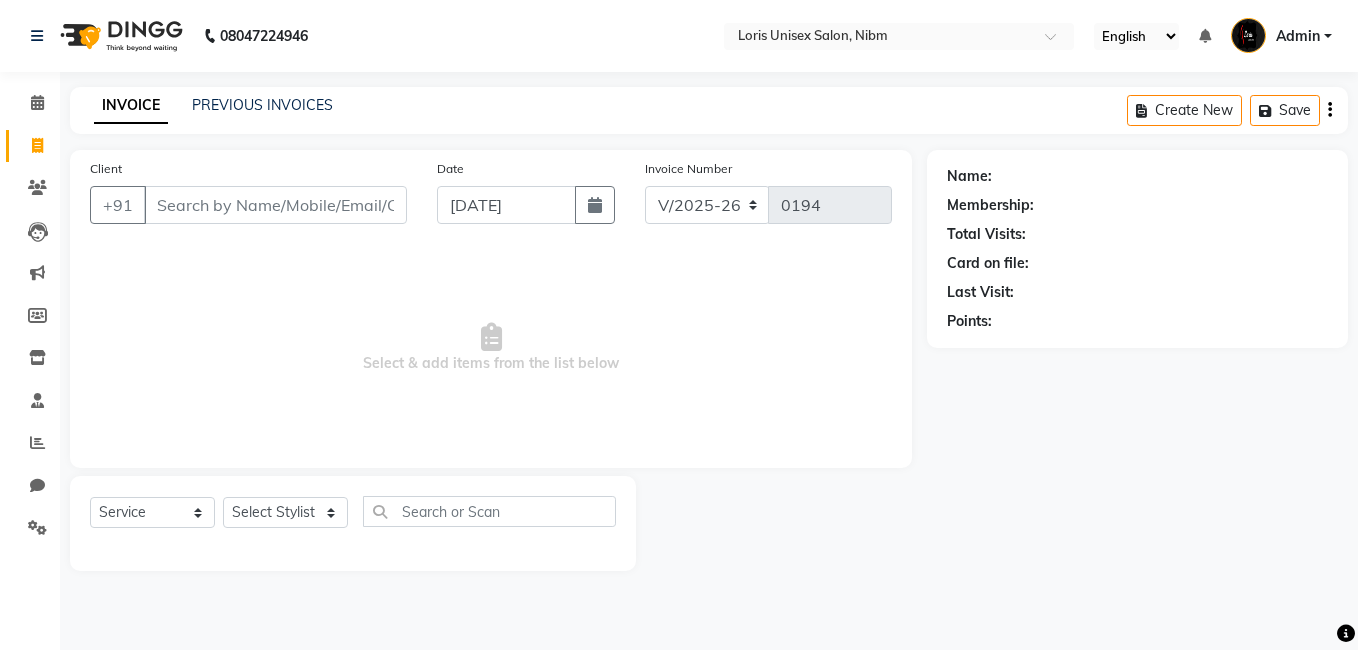 select on "2893" 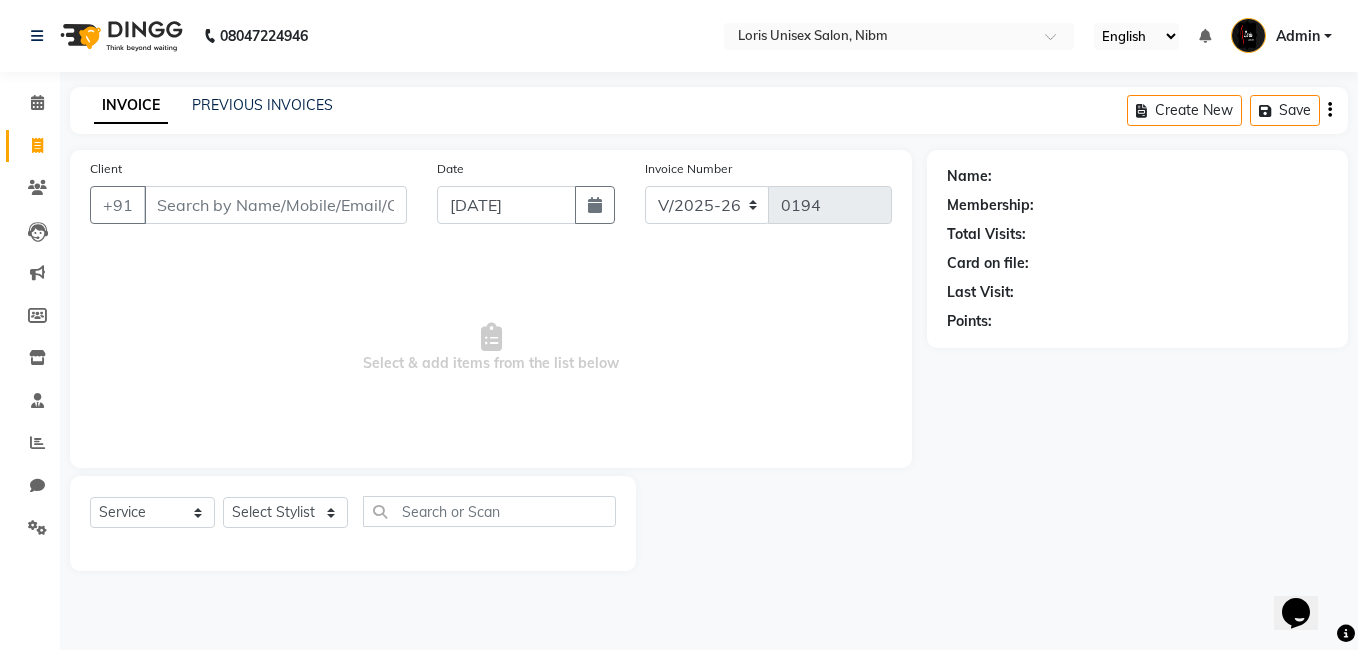scroll, scrollTop: 0, scrollLeft: 0, axis: both 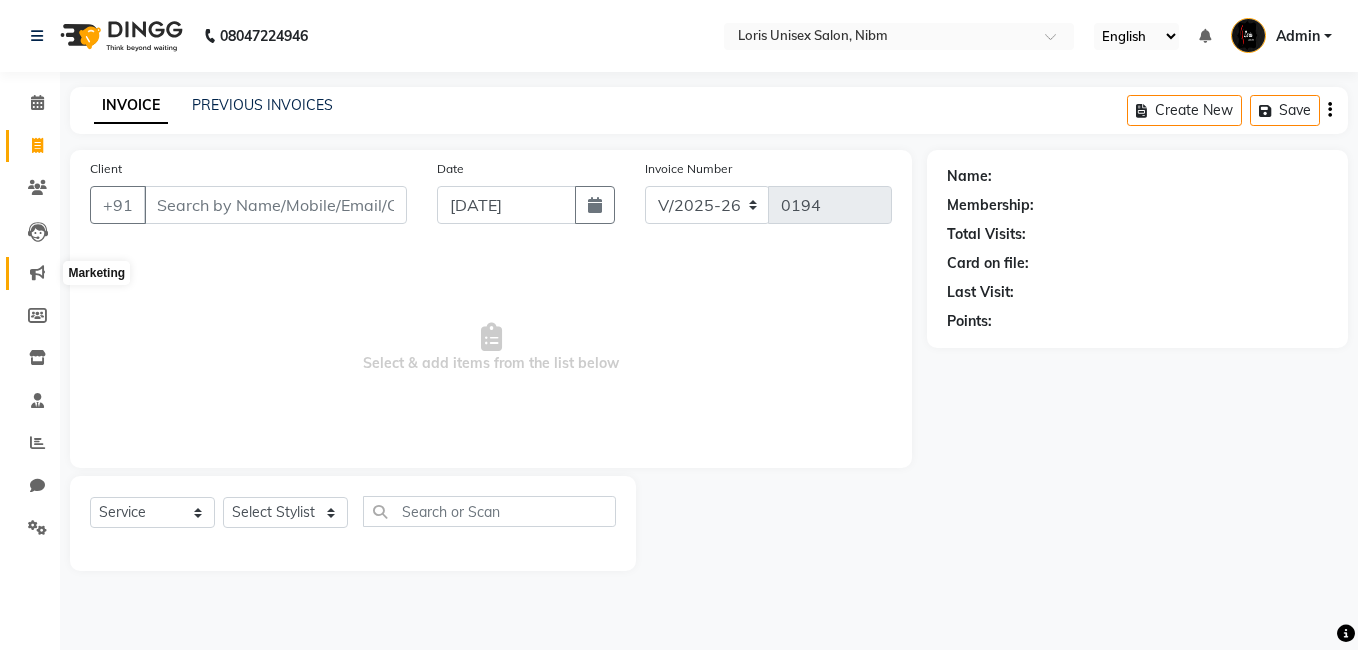 click 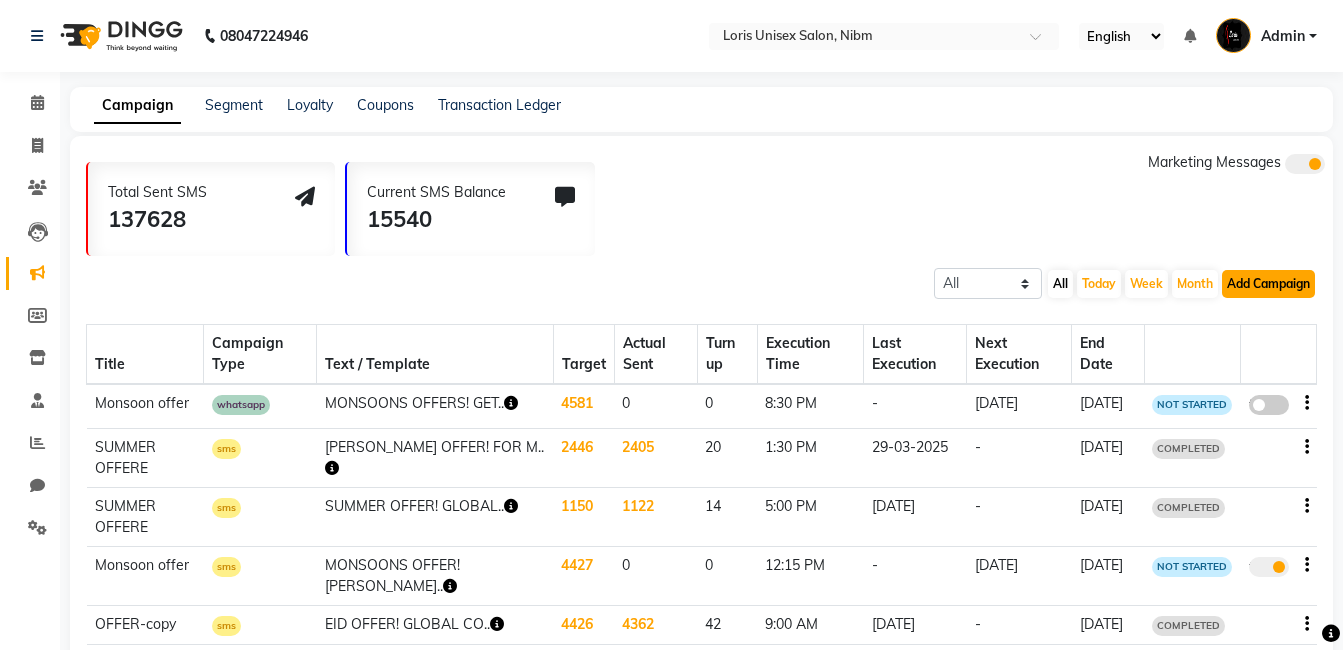 click on "Add Campaign" at bounding box center (1268, 284) 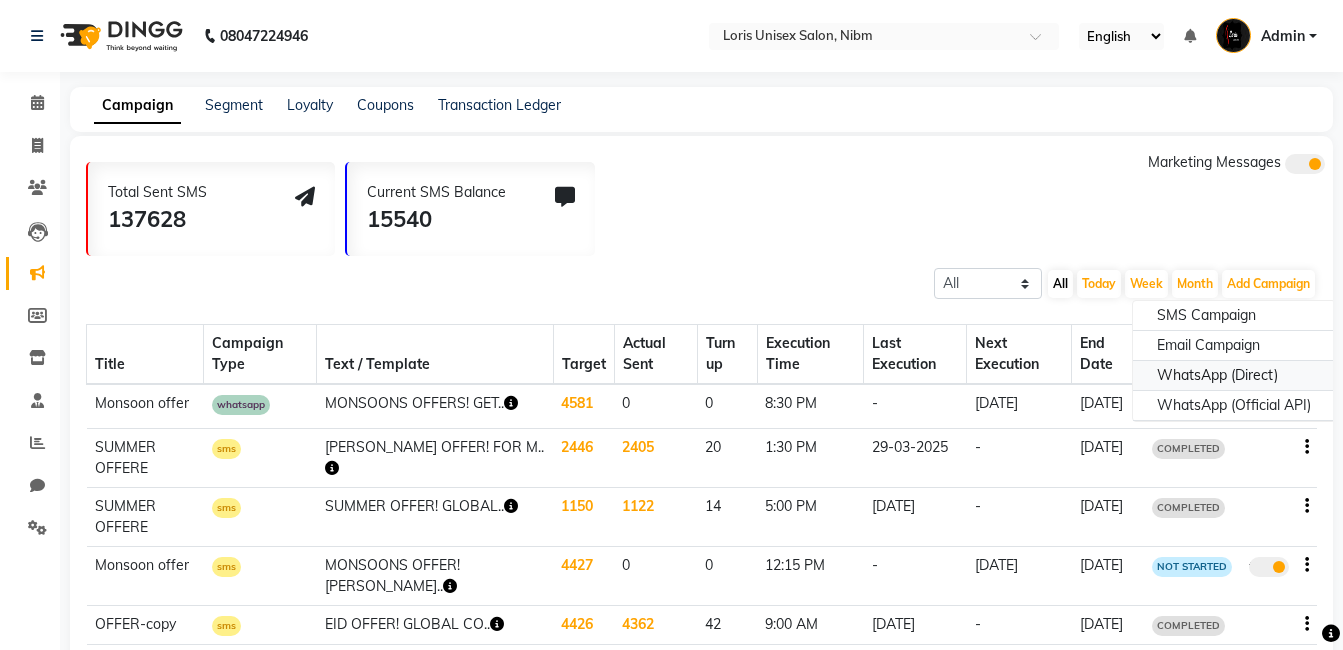click on "WhatsApp (Direct)" 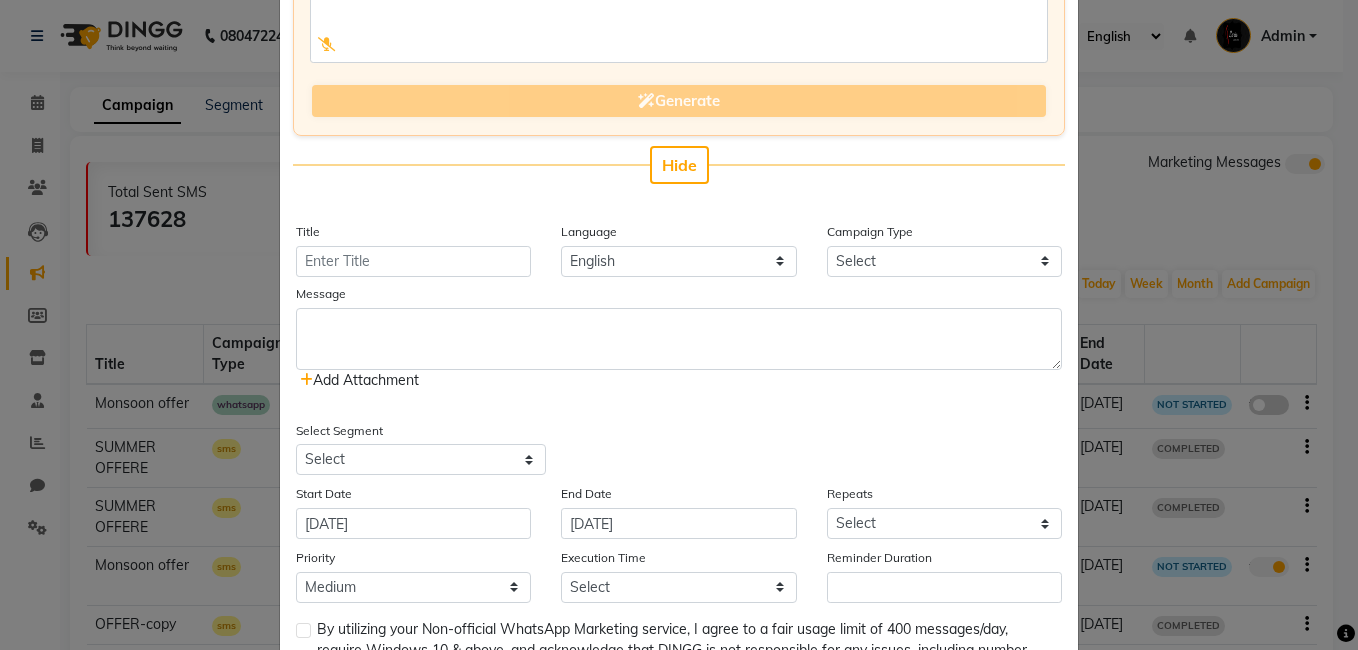 scroll, scrollTop: 259, scrollLeft: 0, axis: vertical 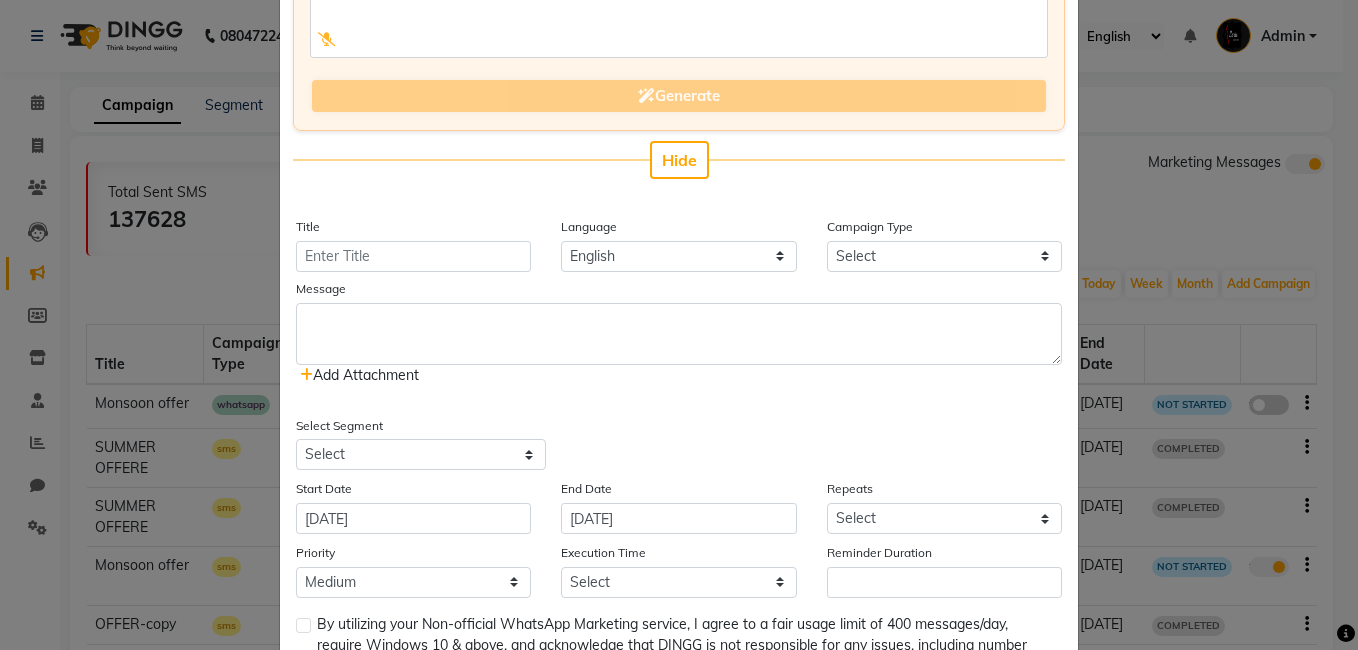 click on "Title" 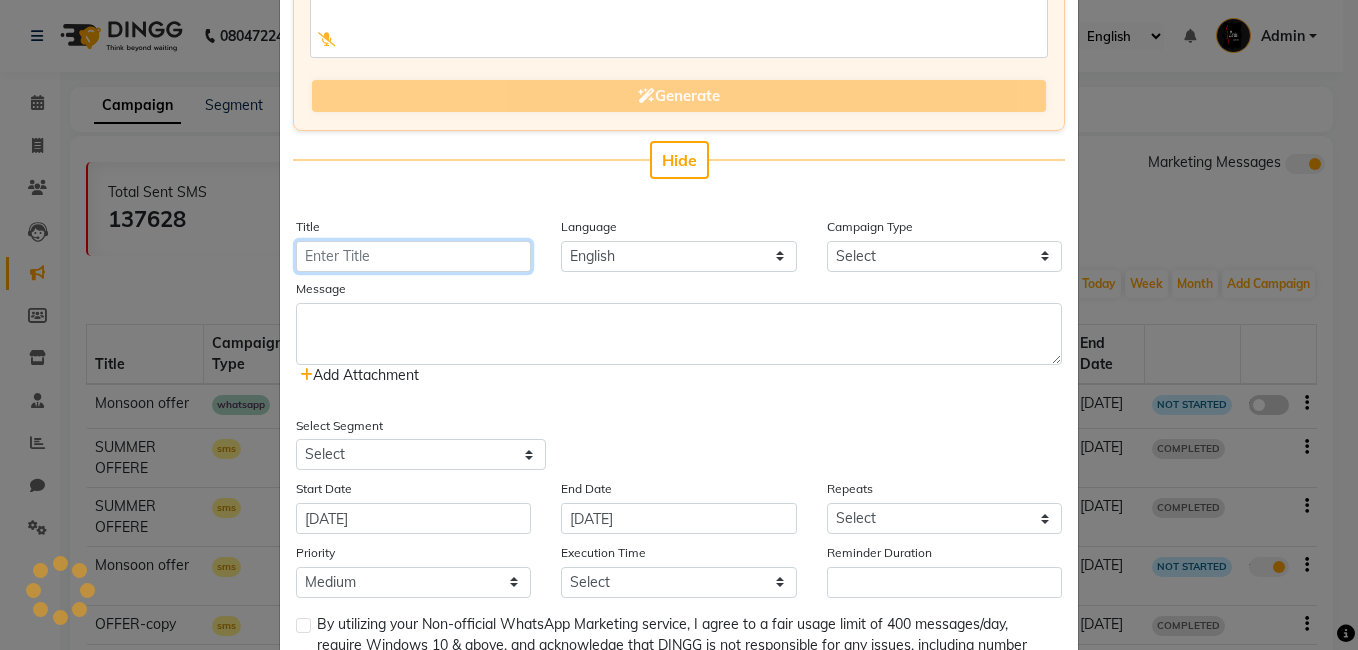 click on "Title" at bounding box center (413, 256) 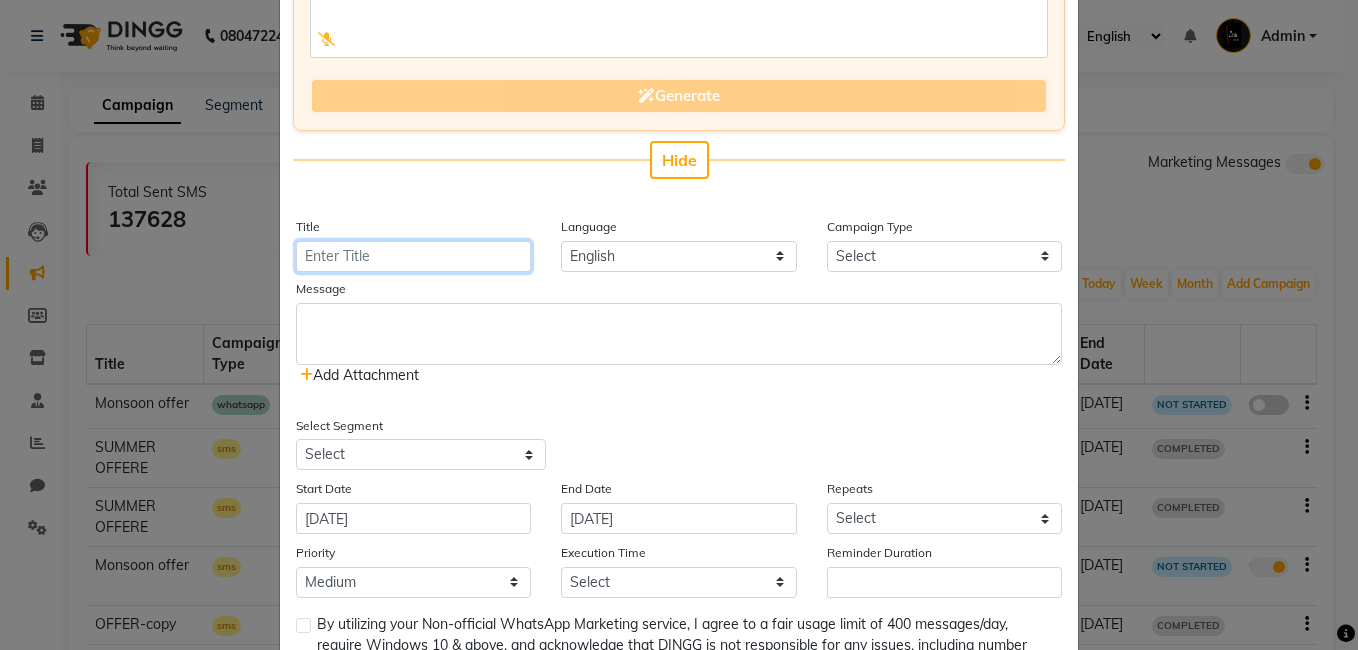 type on "Monsoon offer" 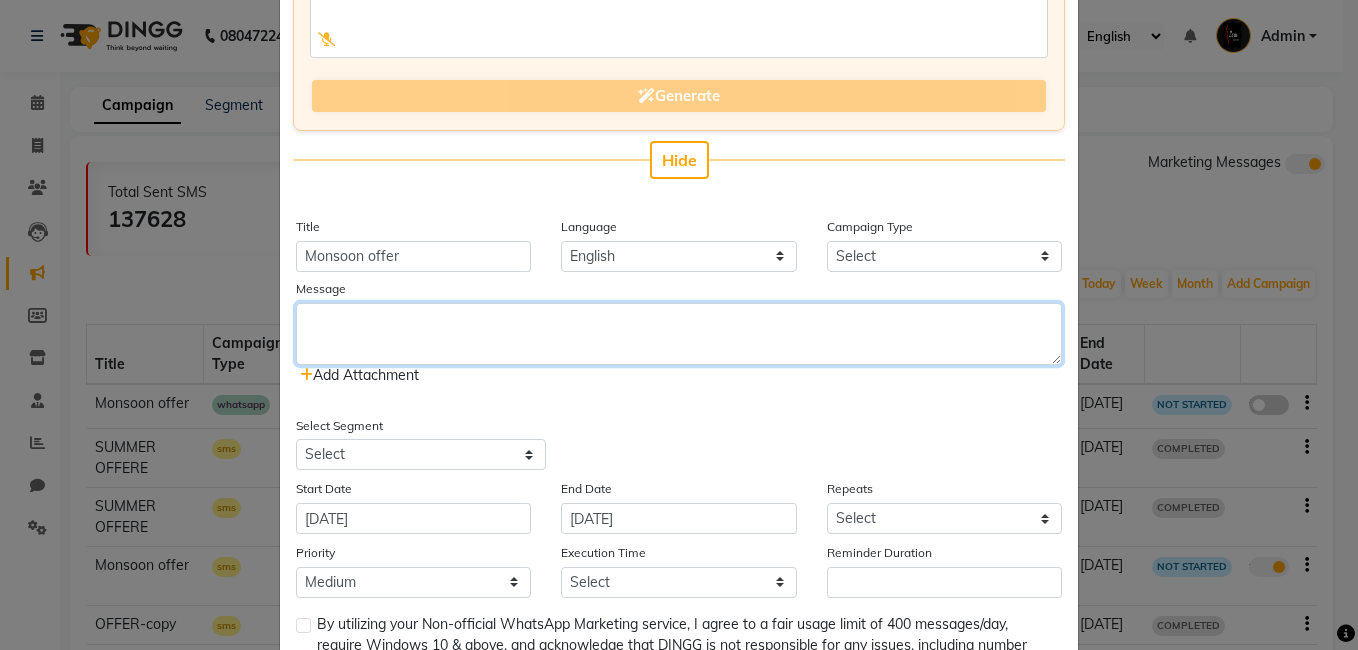 click at bounding box center (679, 334) 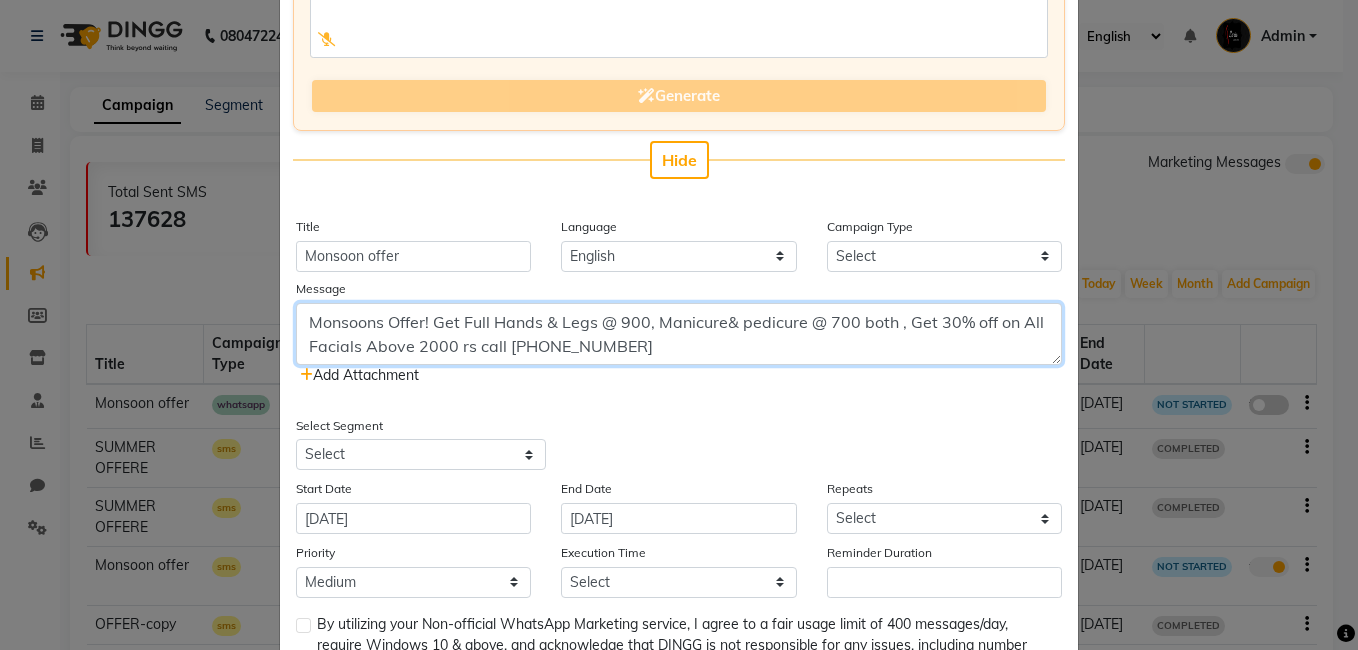 type on "Monsoons Offer! Get Full Hands & Legs @ 900, Manicure& pedicure @ 700 both , Get 30% off on All Facials Above 2000 rs call 7030958526" 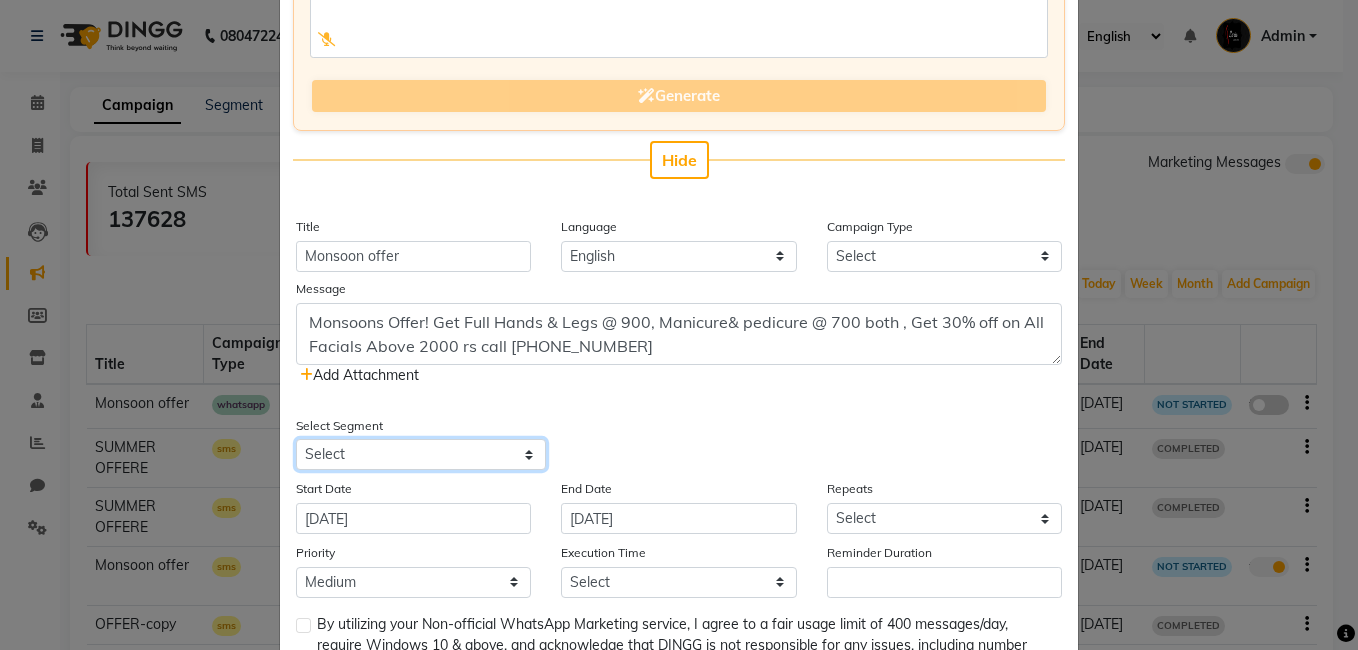 click on "Select All Customers All Male Customer All Female Customer All Members All Customers Visited in last 30 days All Customers Visited in last 60 days but not in last 30 days Inactive/Lost Customers High Ticket Customers Low Ticket Customers Frequent Customers Regular Customers New Customers All Customers with Valid Birthdays All Customers with Valid Anniversary All Customer Visited in 2020 test campaign" at bounding box center (421, 454) 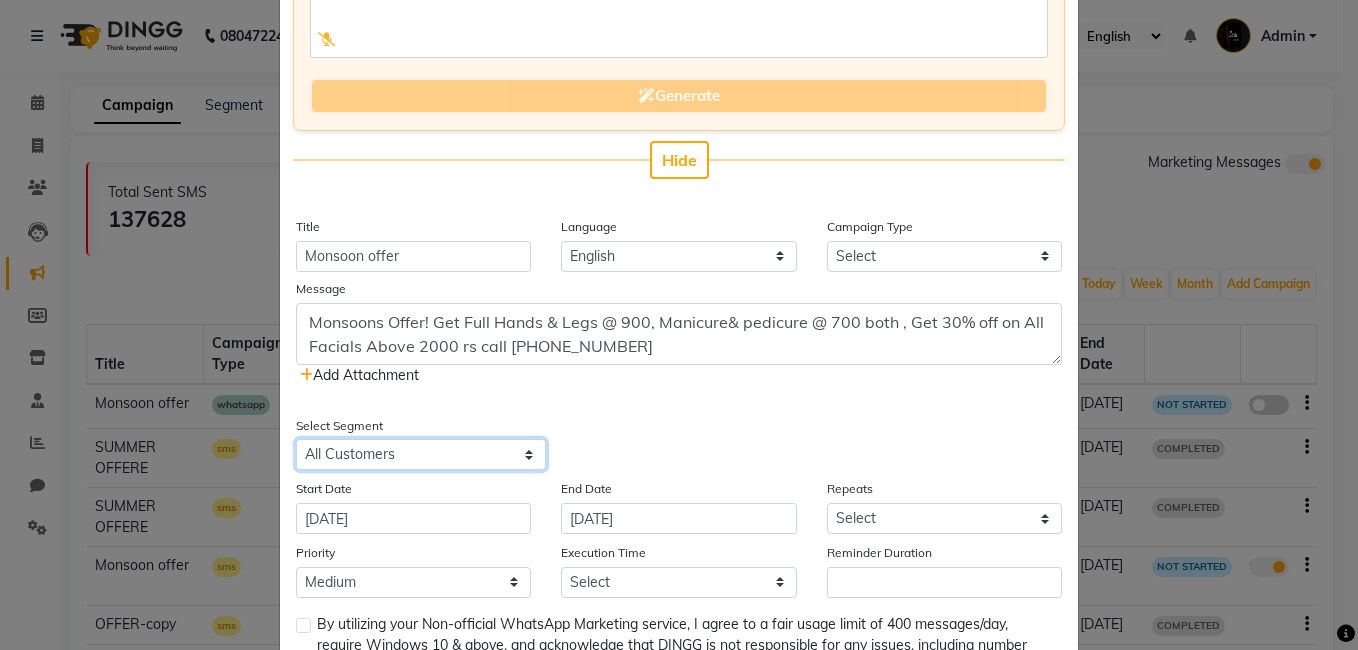 click on "Select All Customers All Male Customer All Female Customer All Members All Customers Visited in last 30 days All Customers Visited in last 60 days but not in last 30 days Inactive/Lost Customers High Ticket Customers Low Ticket Customers Frequent Customers Regular Customers New Customers All Customers with Valid Birthdays All Customers with Valid Anniversary All Customer Visited in 2020 test campaign" at bounding box center [421, 454] 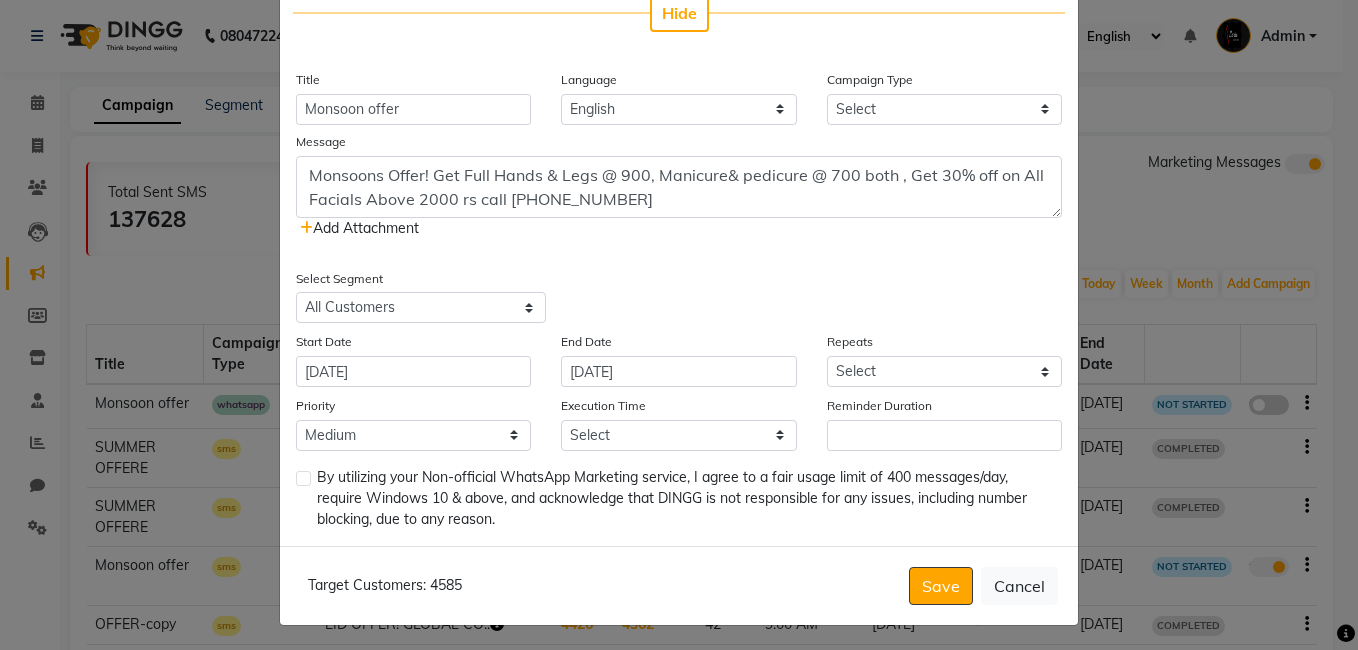 scroll, scrollTop: 410, scrollLeft: 0, axis: vertical 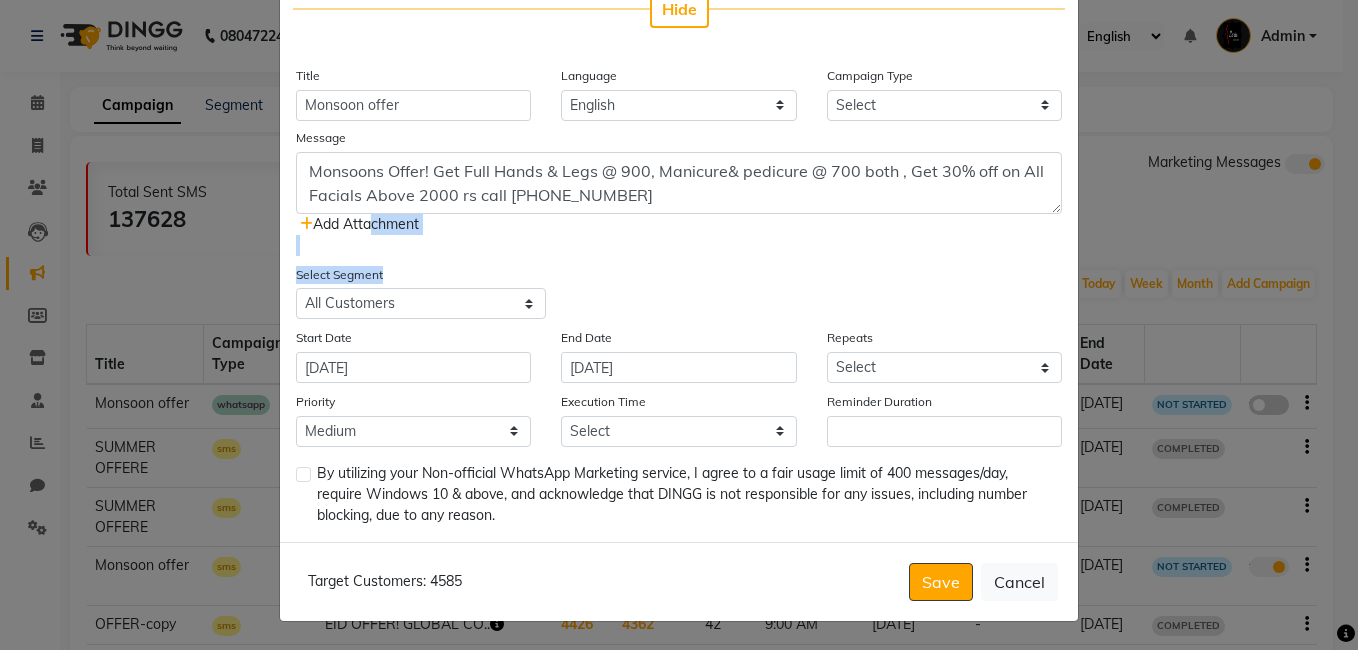 drag, startPoint x: 361, startPoint y: 216, endPoint x: 531, endPoint y: 300, distance: 189.62067 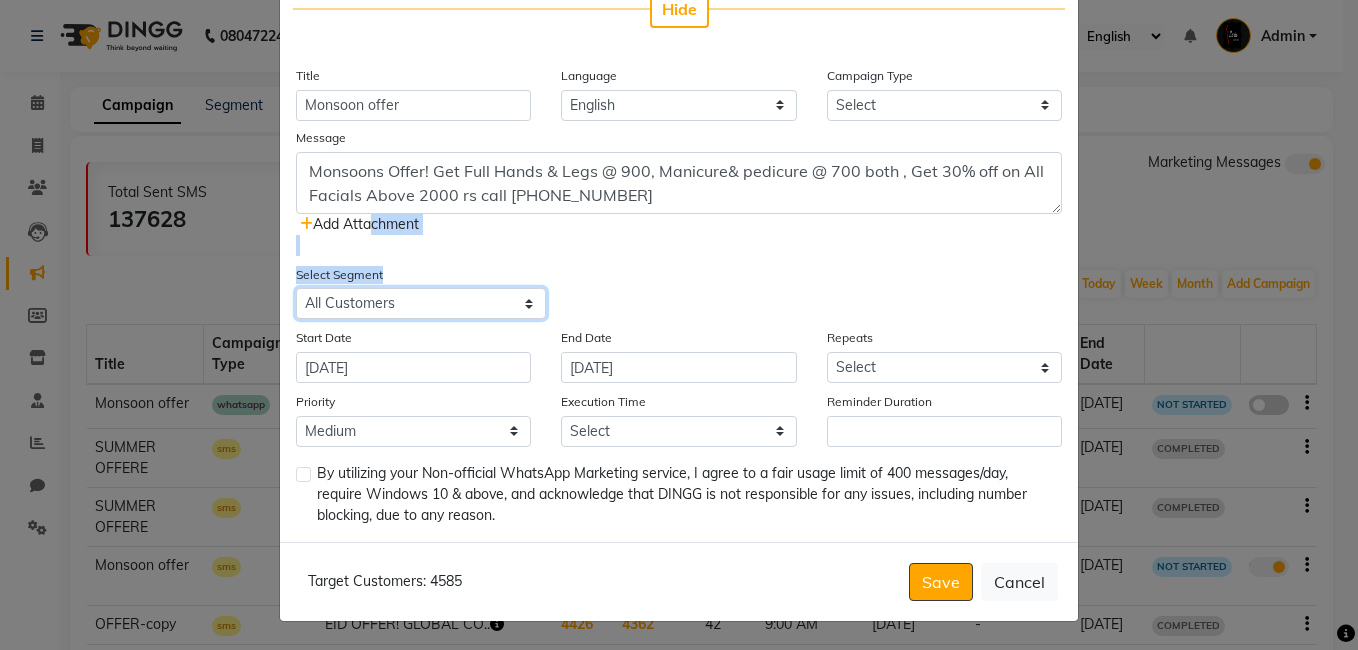 click on "Select All Customers All Male Customer All Female Customer All Members All Customers Visited in last 30 days All Customers Visited in last 60 days but not in last 30 days Inactive/Lost Customers High Ticket Customers Low Ticket Customers Frequent Customers Regular Customers New Customers All Customers with Valid Birthdays All Customers with Valid Anniversary All Customer Visited in 2020 test campaign" at bounding box center [421, 303] 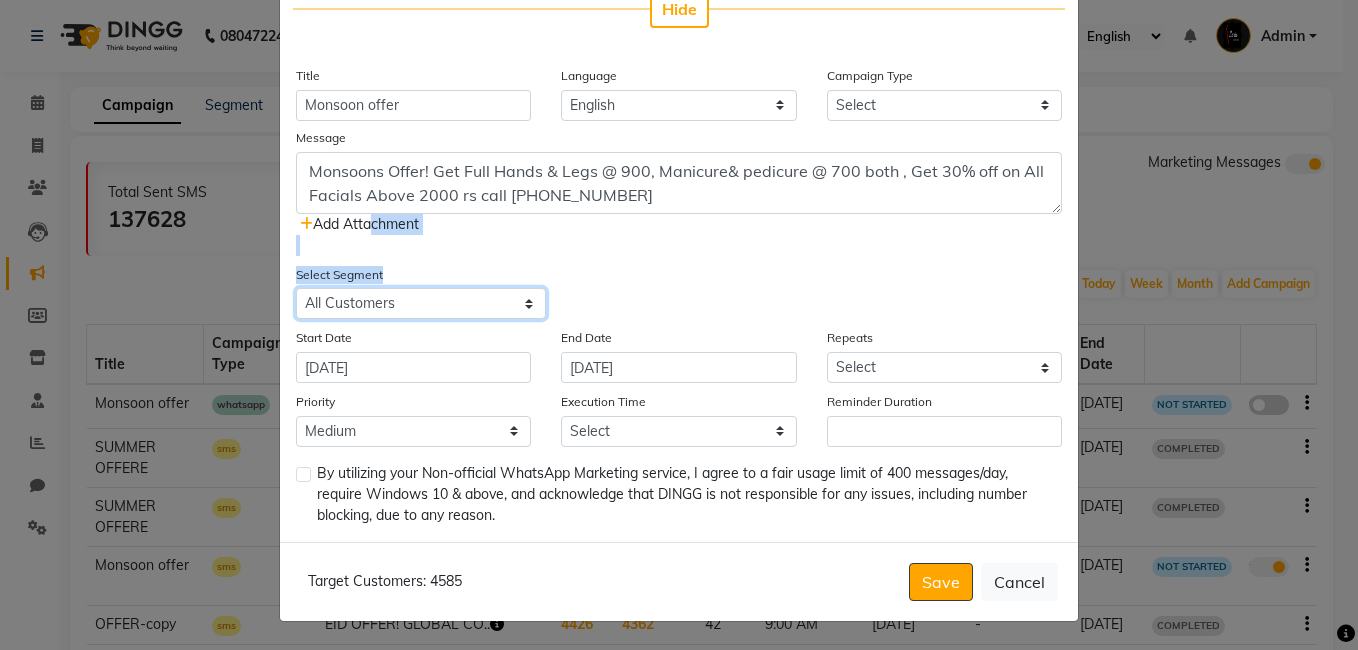 click on "Select All Customers All Male Customer All Female Customer All Members All Customers Visited in last 30 days All Customers Visited in last 60 days but not in last 30 days Inactive/Lost Customers High Ticket Customers Low Ticket Customers Frequent Customers Regular Customers New Customers All Customers with Valid Birthdays All Customers with Valid Anniversary All Customer Visited in 2020 test campaign" at bounding box center [421, 303] 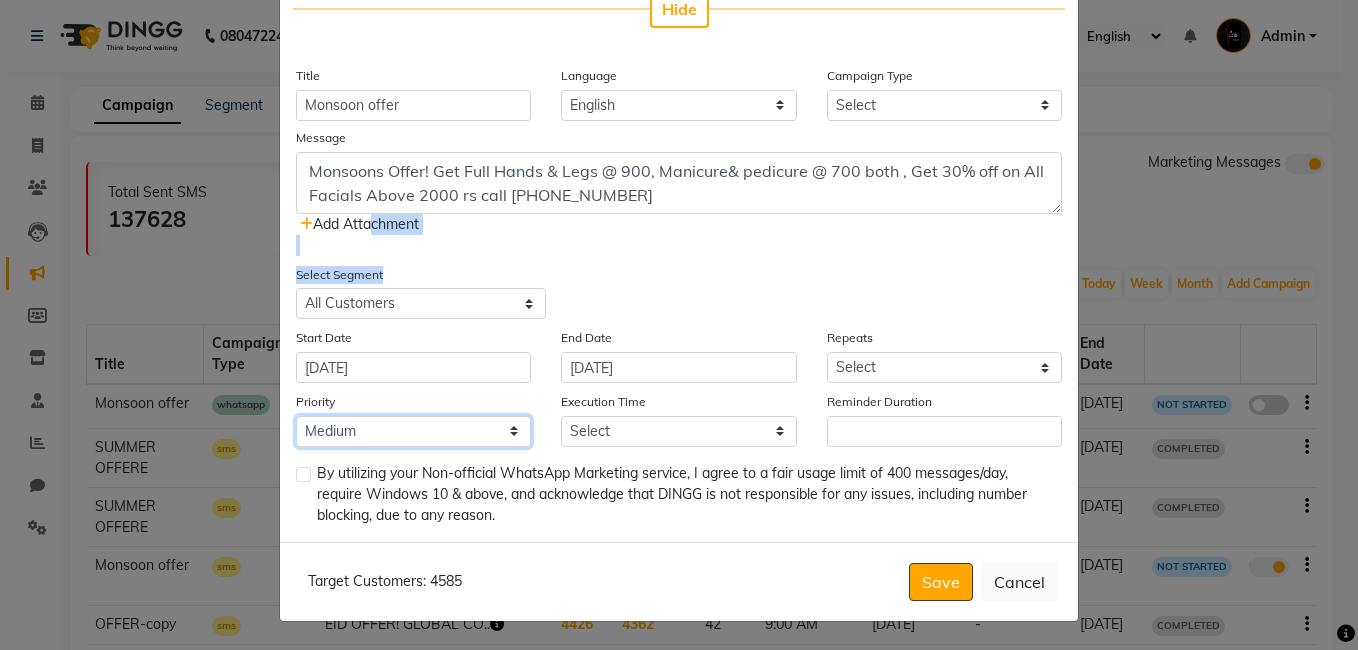 click on "Low Medium High" at bounding box center [413, 431] 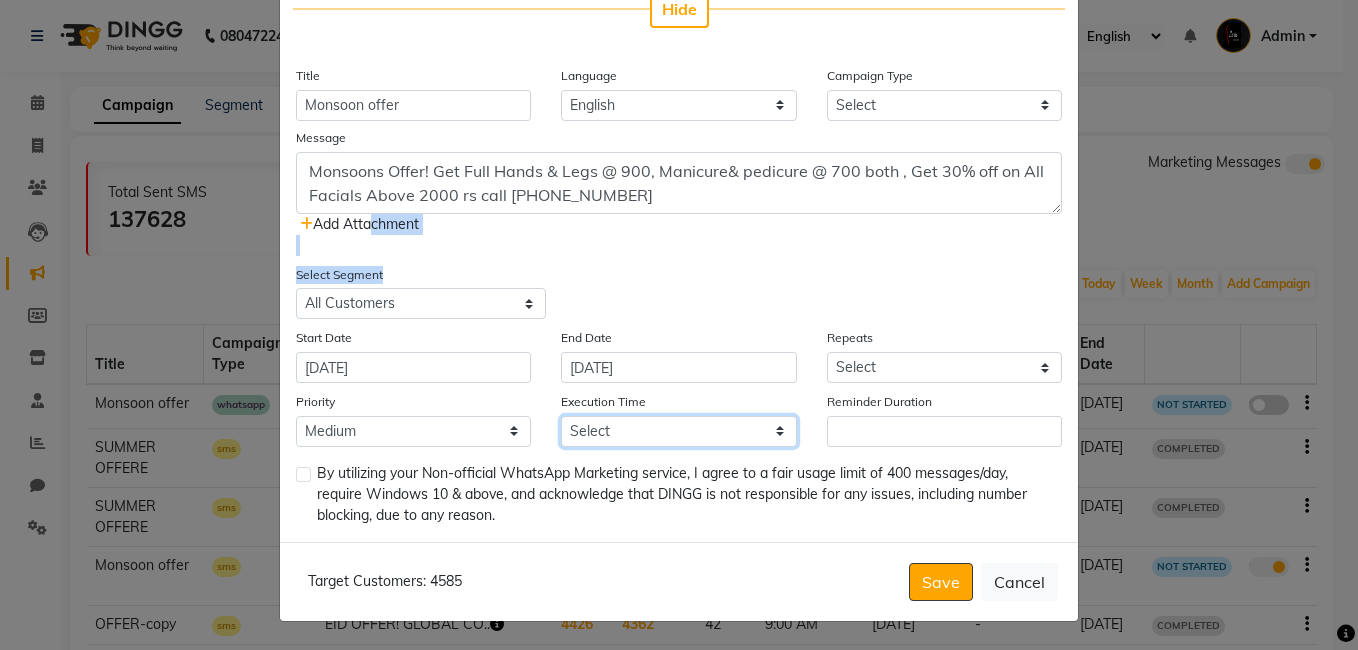 click on "Select 09:00 AM 09:15 AM 09:30 AM 09:45 AM 10:00 AM 10:15 AM 10:30 AM 10:45 AM 11:00 AM 11:15 AM 11:30 AM 11:45 AM 12:00 PM 12:15 PM 12:30 PM 12:45 PM 01:00 PM 01:15 PM 01:30 PM 01:45 PM 02:00 PM 02:15 PM 02:30 PM 02:45 PM 03:00 PM 03:15 PM 03:30 PM 03:45 PM 04:00 PM 04:15 PM 04:30 PM 04:45 PM 05:00 PM 05:15 PM 05:30 PM 05:45 PM 06:00 PM 06:15 PM 06:30 PM 06:45 PM 07:00 PM 07:15 PM 07:30 PM 07:45 PM 08:00 PM 08:15 PM 08:30 PM 08:45 PM 09:00 PM 09:15 PM 09:30 PM 09:45 PM" at bounding box center [678, 431] 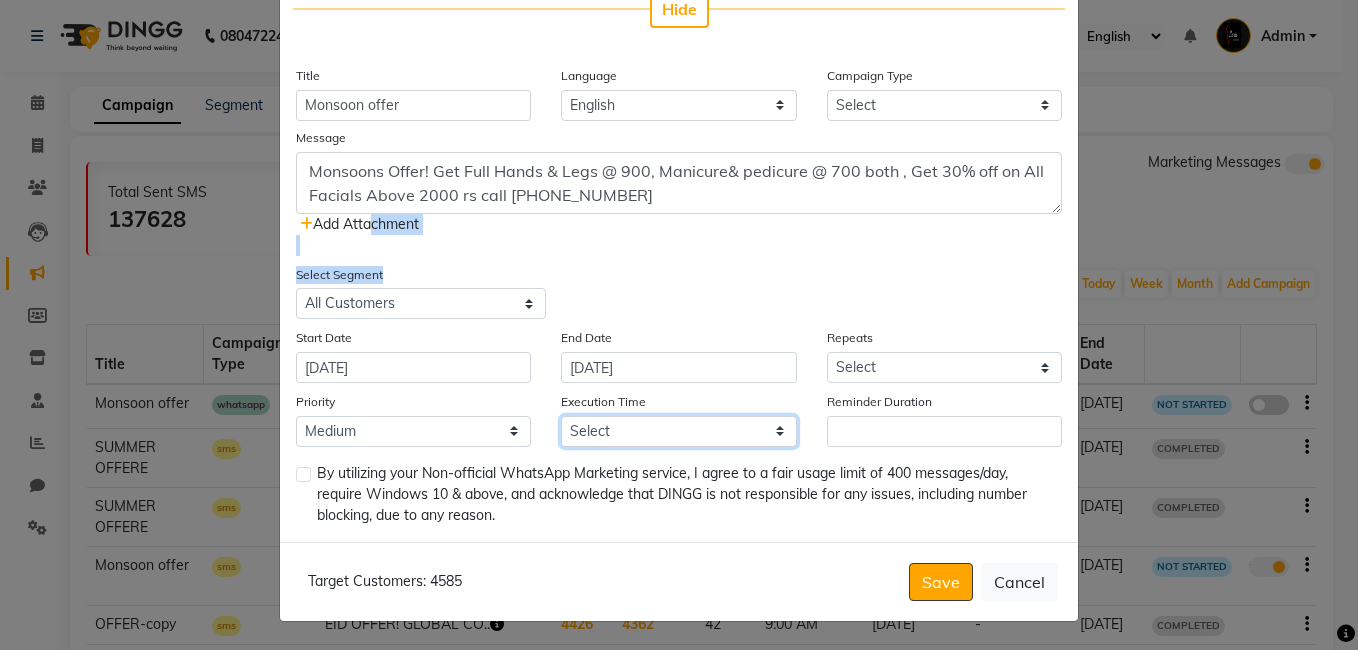 select on "975" 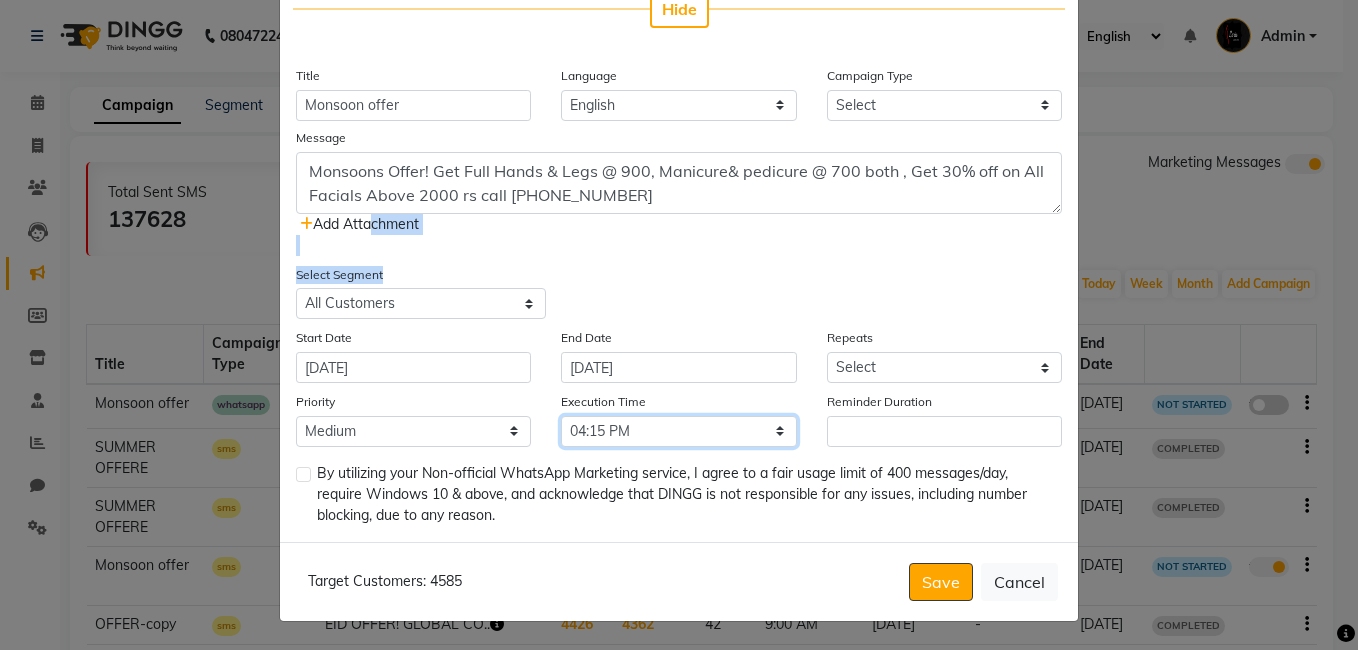click on "Select 09:00 AM 09:15 AM 09:30 AM 09:45 AM 10:00 AM 10:15 AM 10:30 AM 10:45 AM 11:00 AM 11:15 AM 11:30 AM 11:45 AM 12:00 PM 12:15 PM 12:30 PM 12:45 PM 01:00 PM 01:15 PM 01:30 PM 01:45 PM 02:00 PM 02:15 PM 02:30 PM 02:45 PM 03:00 PM 03:15 PM 03:30 PM 03:45 PM 04:00 PM 04:15 PM 04:30 PM 04:45 PM 05:00 PM 05:15 PM 05:30 PM 05:45 PM 06:00 PM 06:15 PM 06:30 PM 06:45 PM 07:00 PM 07:15 PM 07:30 PM 07:45 PM 08:00 PM 08:15 PM 08:30 PM 08:45 PM 09:00 PM 09:15 PM 09:30 PM 09:45 PM" at bounding box center (678, 431) 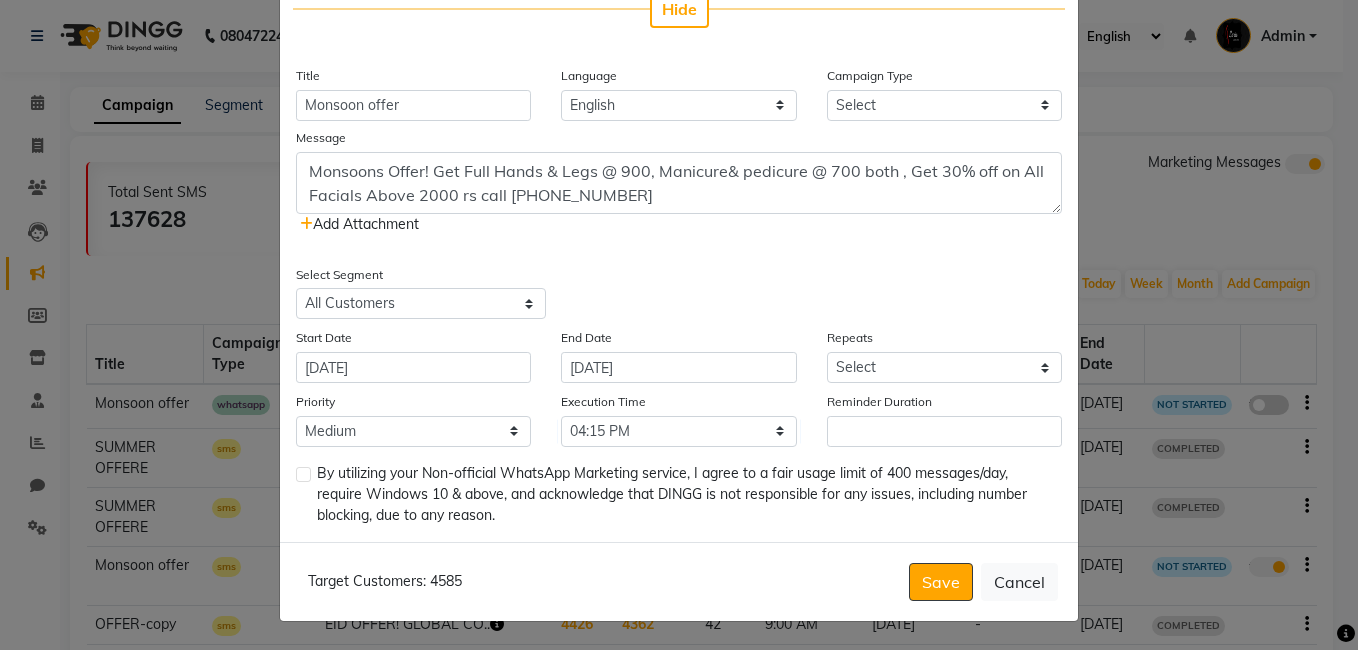 click on "Repeats Select Once Daily Alternate Day Weekly Monthly Yearly" 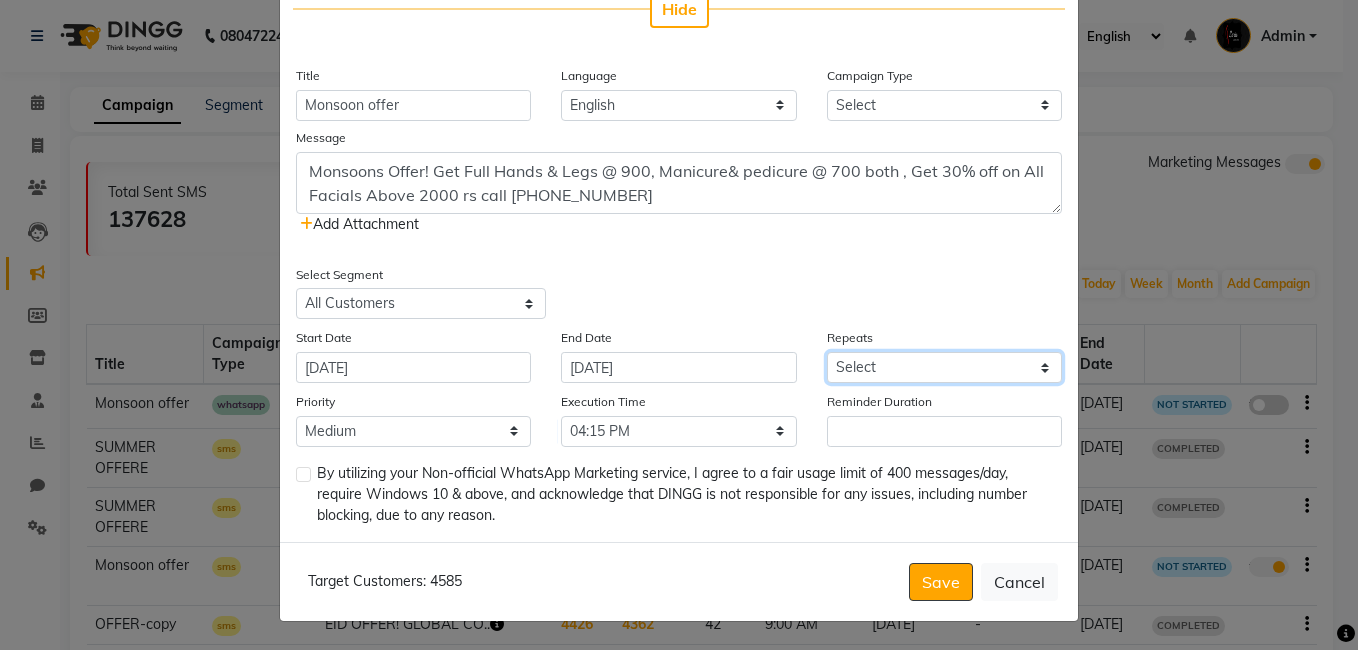 click on "Select Once Daily Alternate Day Weekly Monthly Yearly" at bounding box center (944, 367) 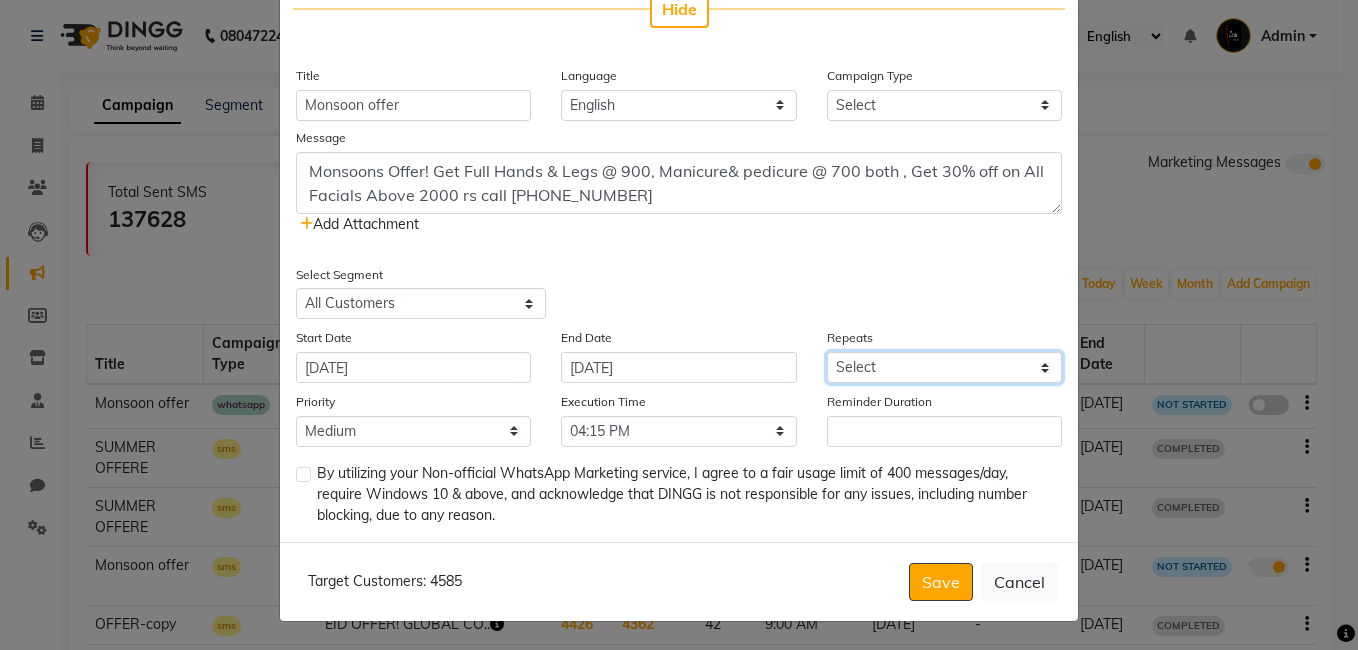 select on "1" 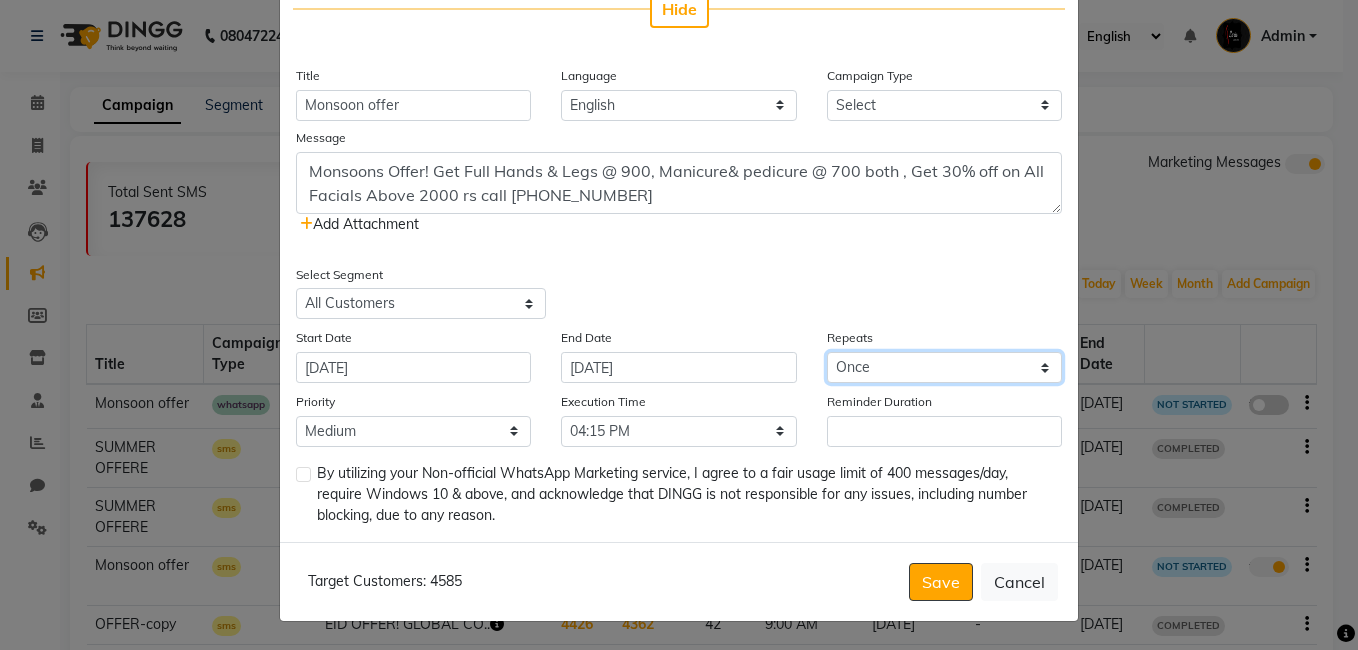 click on "Select Once Daily Alternate Day Weekly Monthly Yearly" at bounding box center [944, 367] 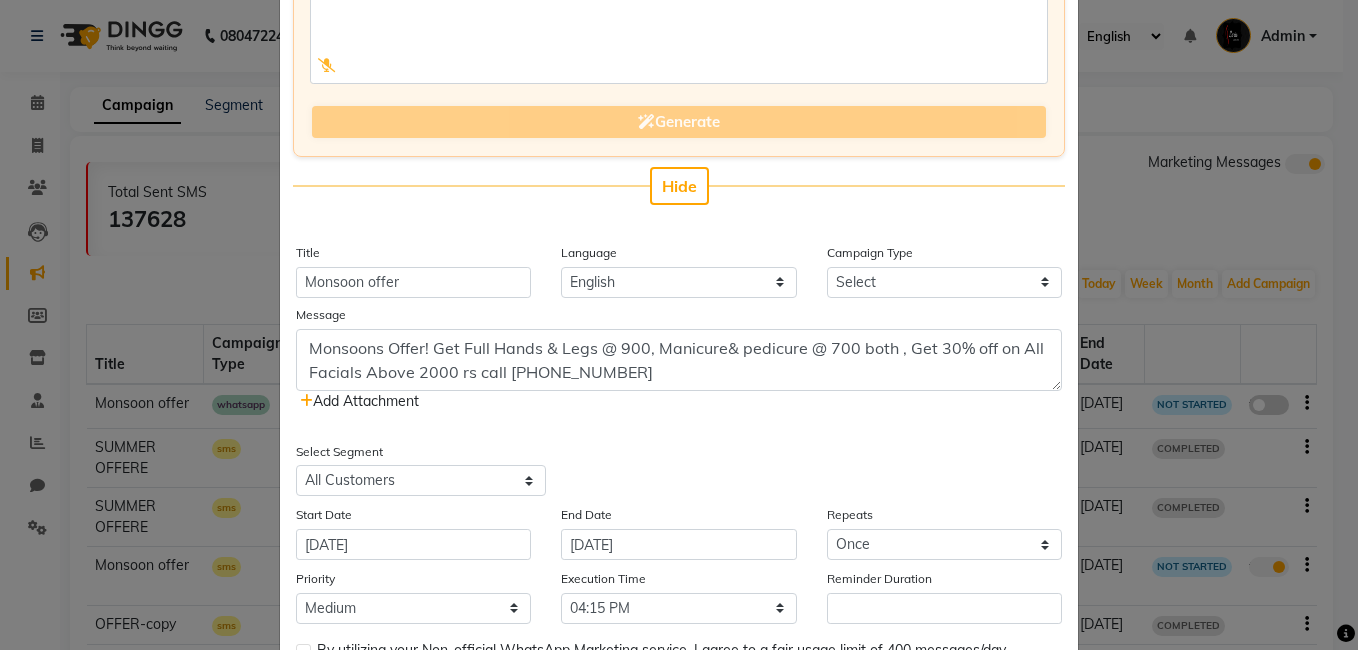 scroll, scrollTop: 272, scrollLeft: 0, axis: vertical 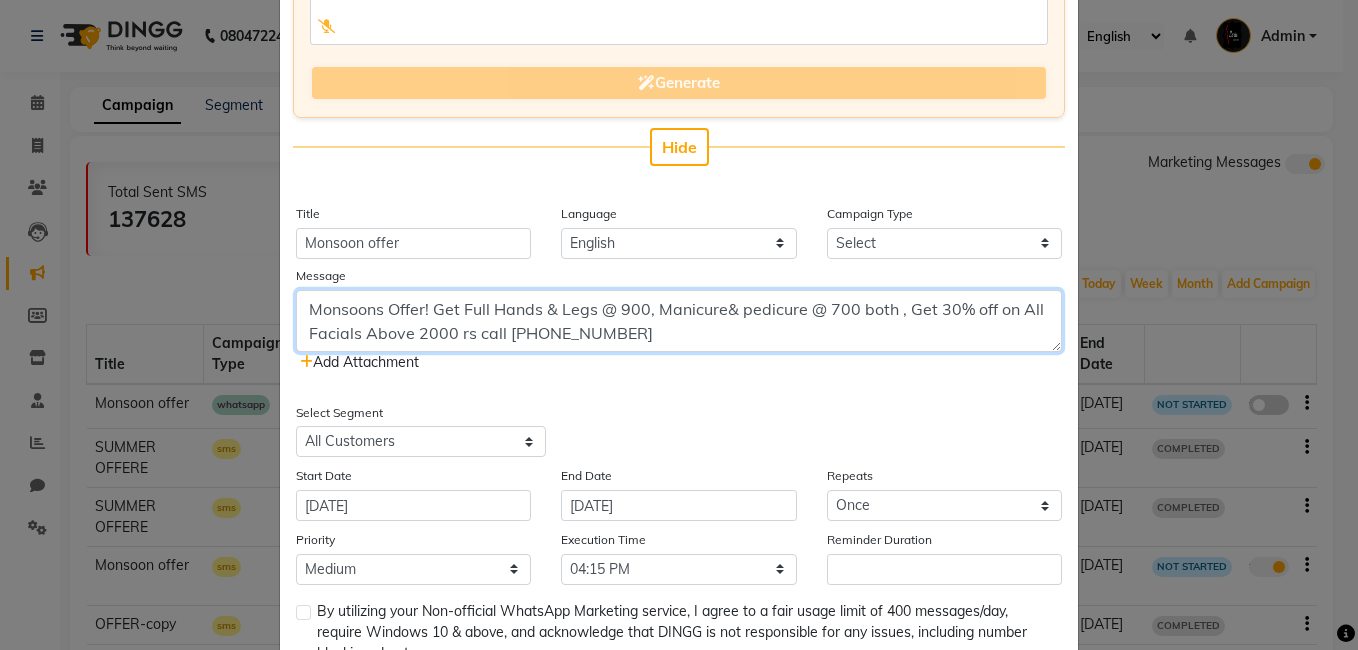 drag, startPoint x: 328, startPoint y: 346, endPoint x: 300, endPoint y: 364, distance: 33.286633 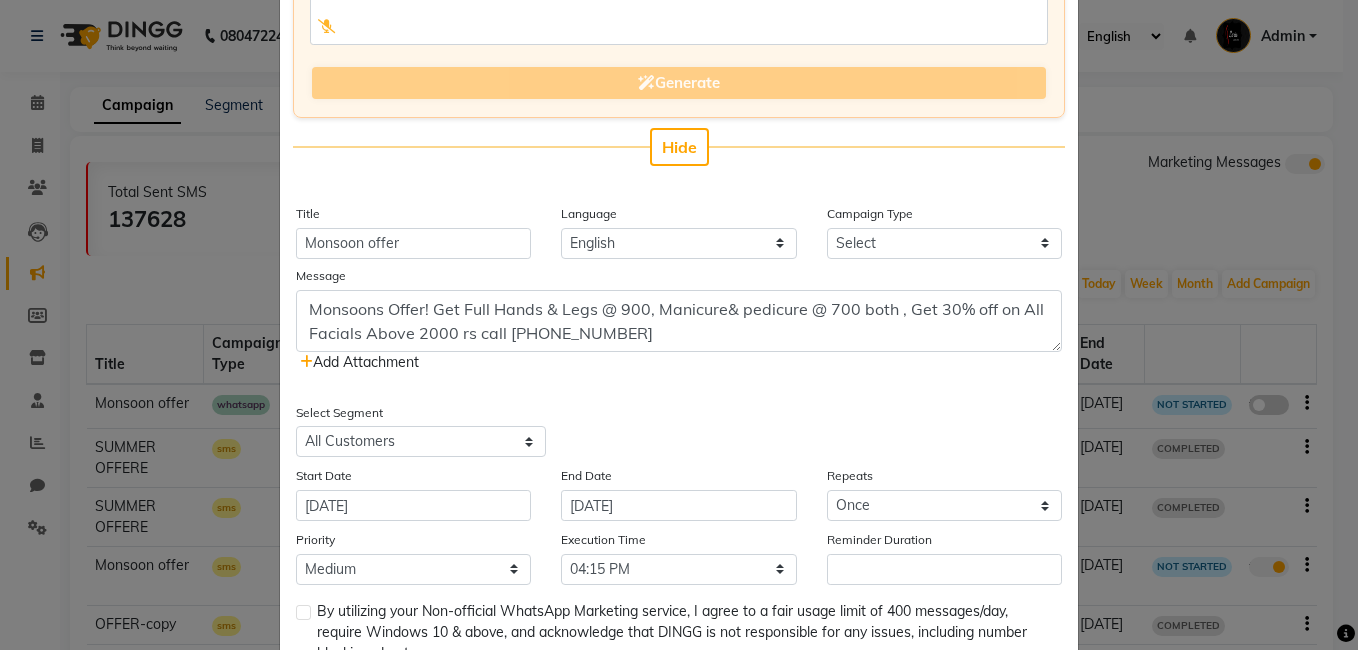 click 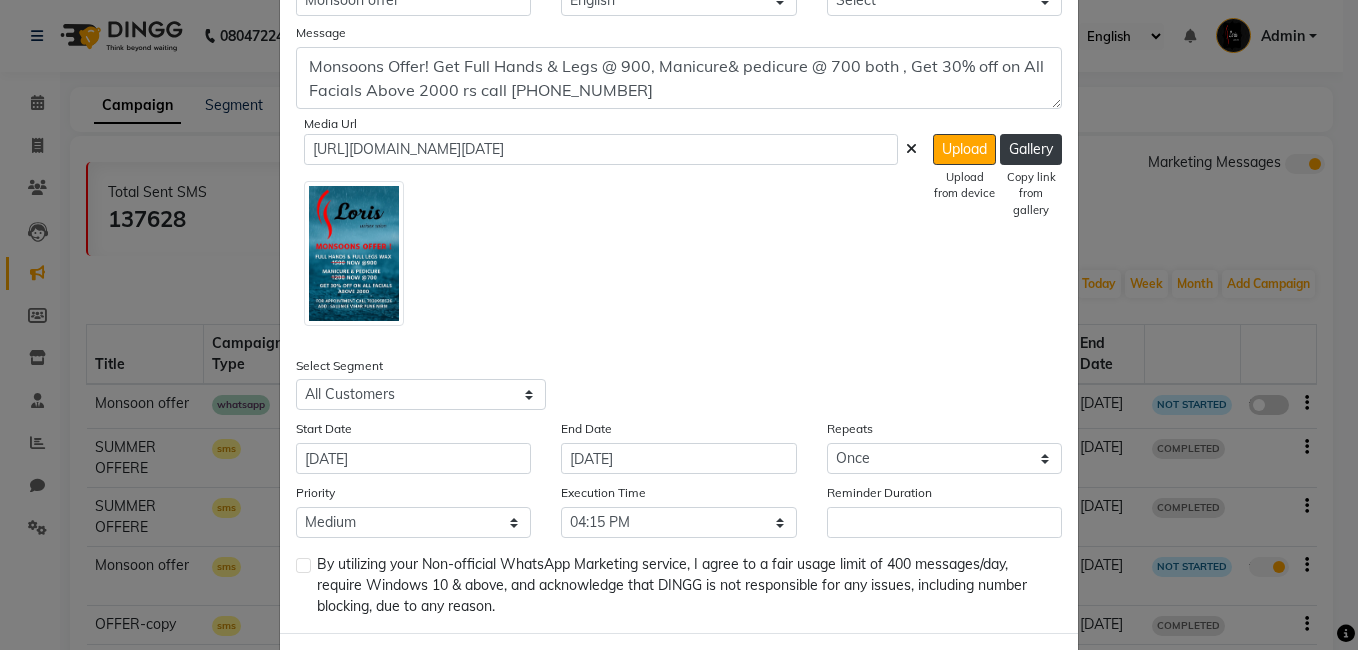 scroll, scrollTop: 606, scrollLeft: 0, axis: vertical 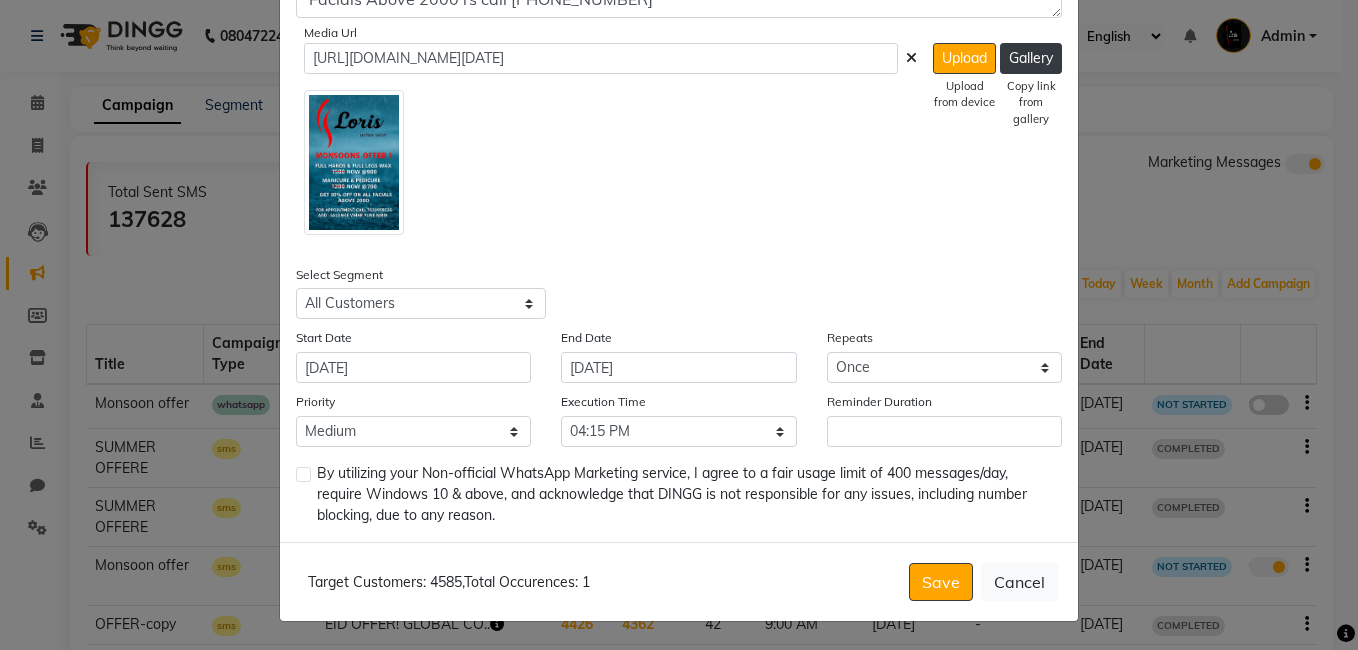 click 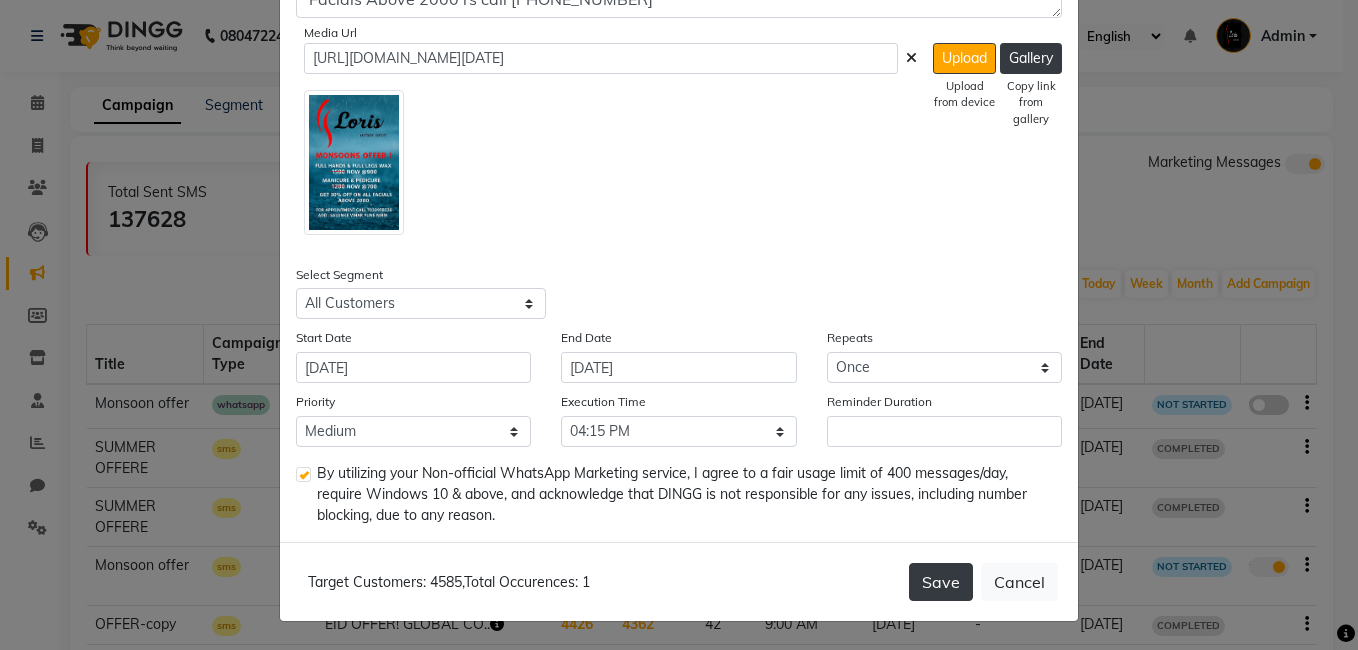 click on "Save" 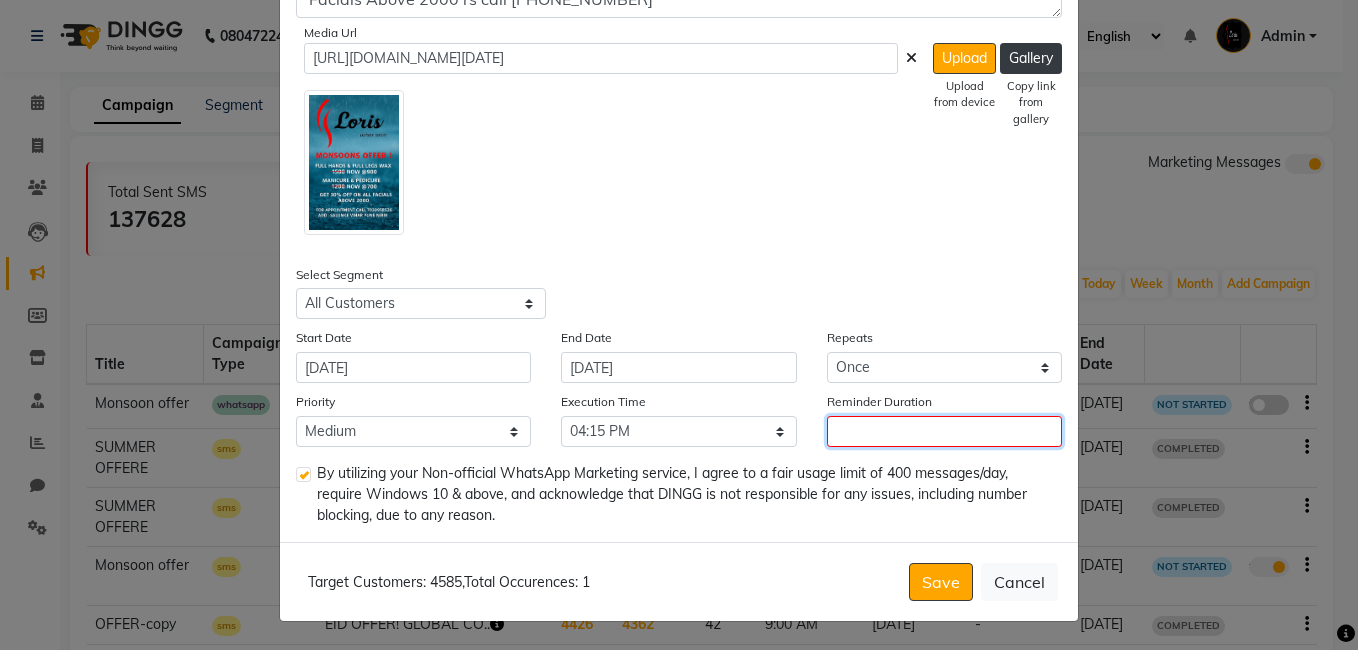 click on "Reminder Duration" at bounding box center [944, 431] 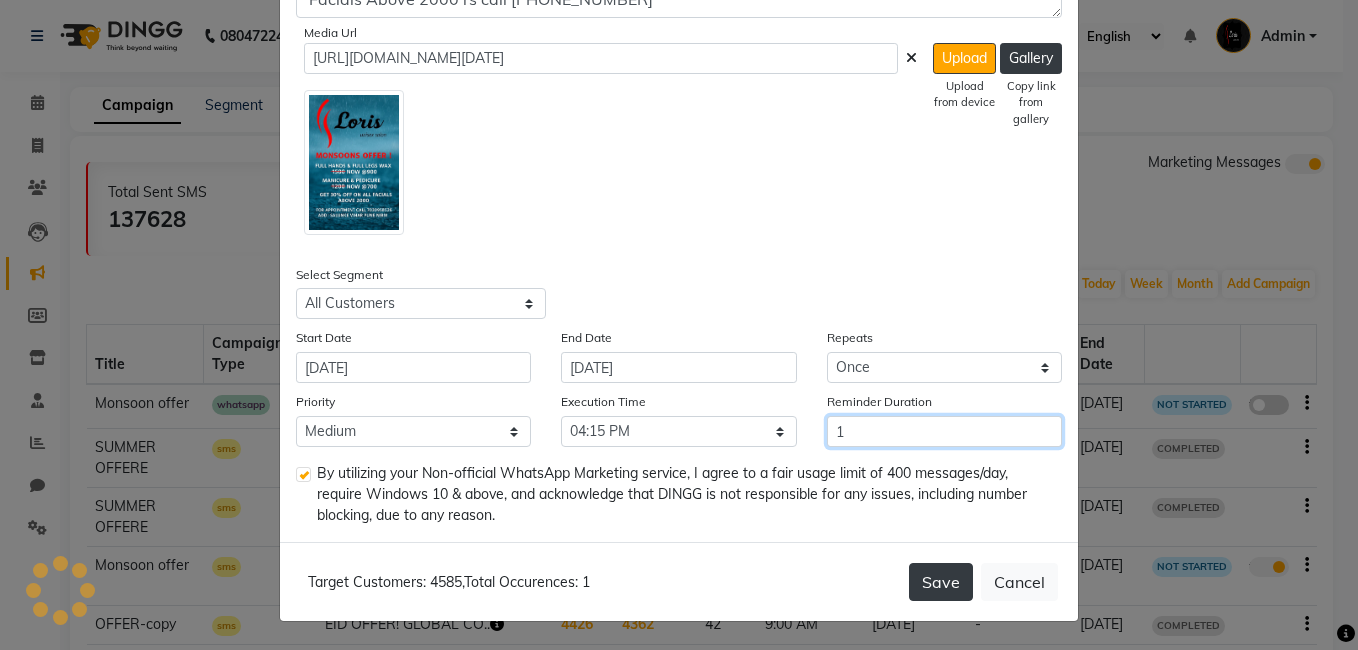 type on "1" 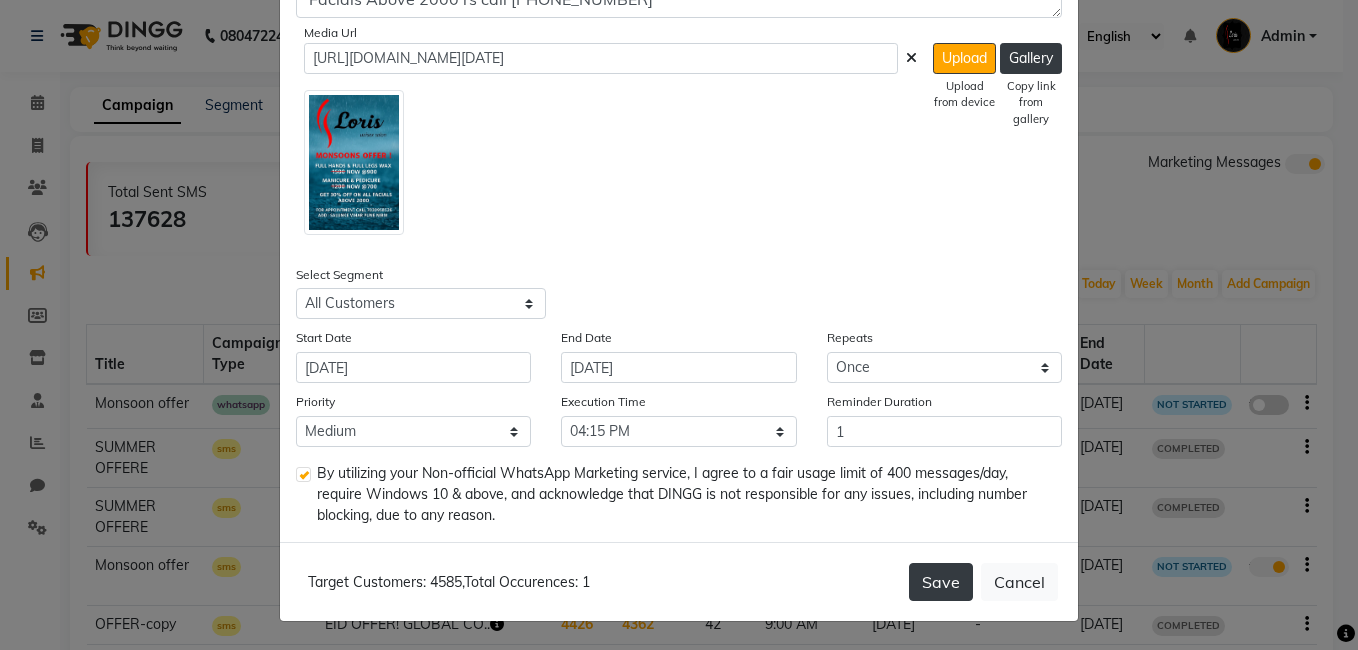 click on "Save" 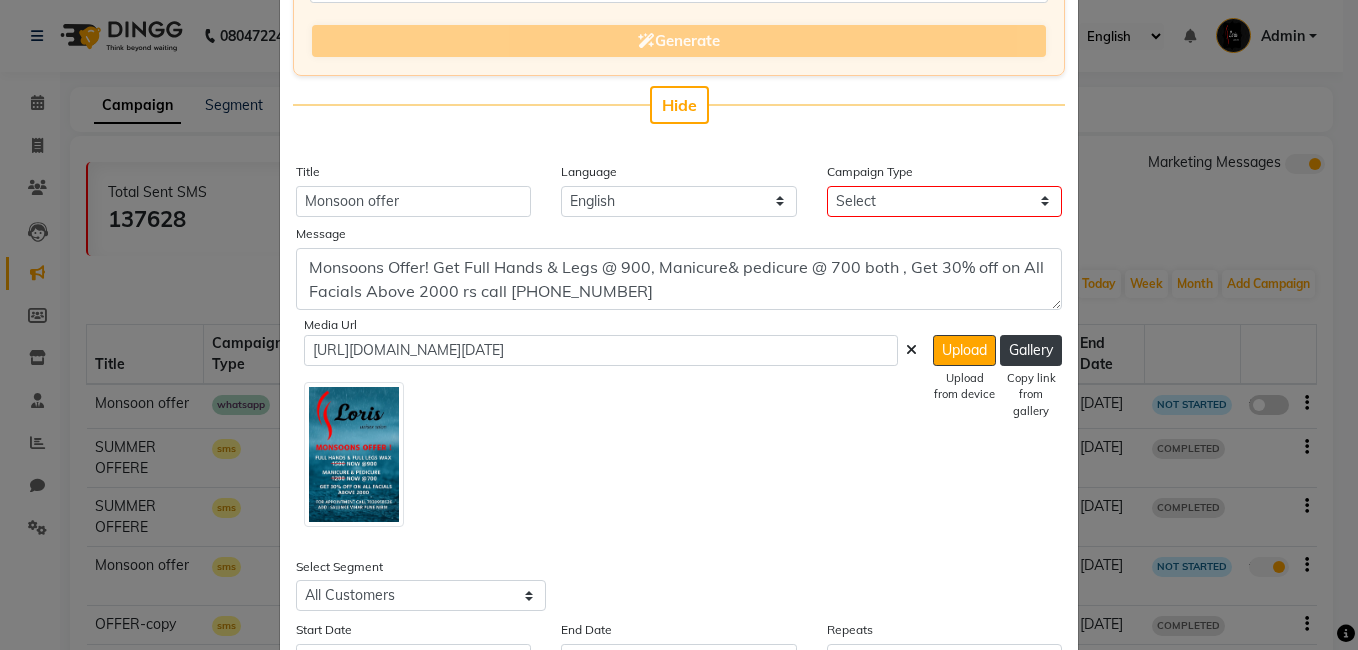 scroll, scrollTop: 606, scrollLeft: 0, axis: vertical 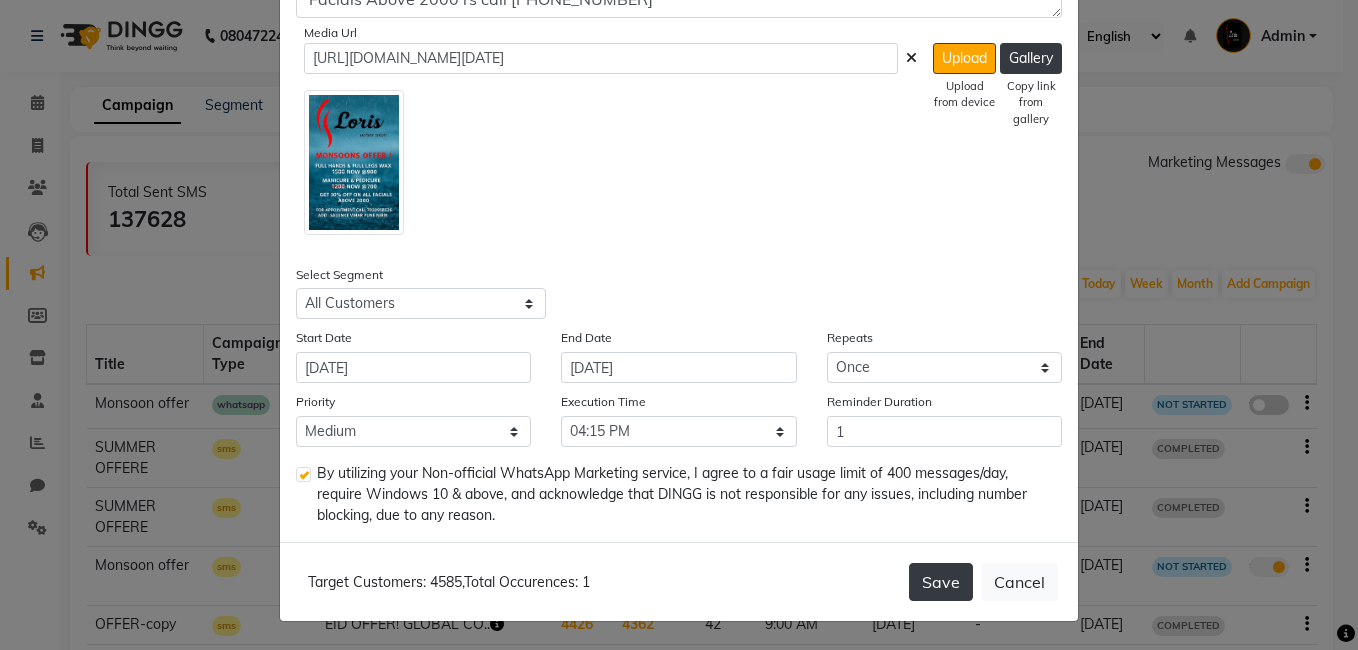 drag, startPoint x: 928, startPoint y: 560, endPoint x: 932, endPoint y: 592, distance: 32.24903 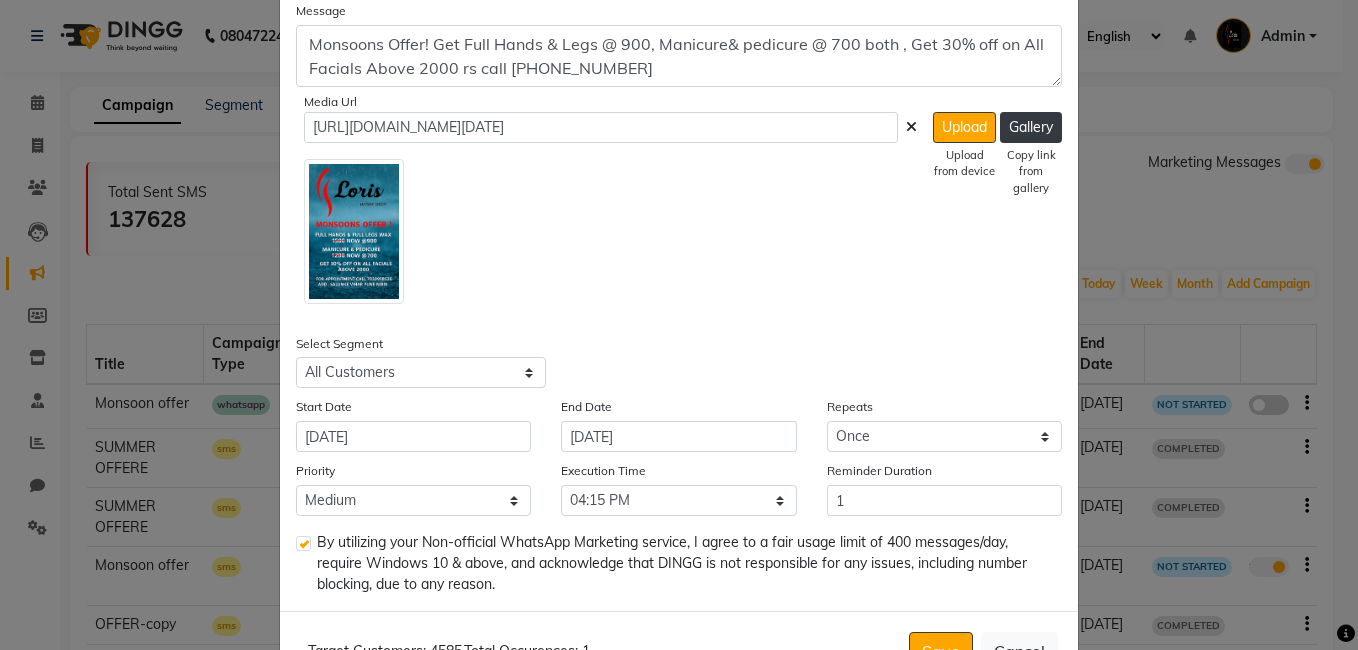 scroll, scrollTop: 606, scrollLeft: 0, axis: vertical 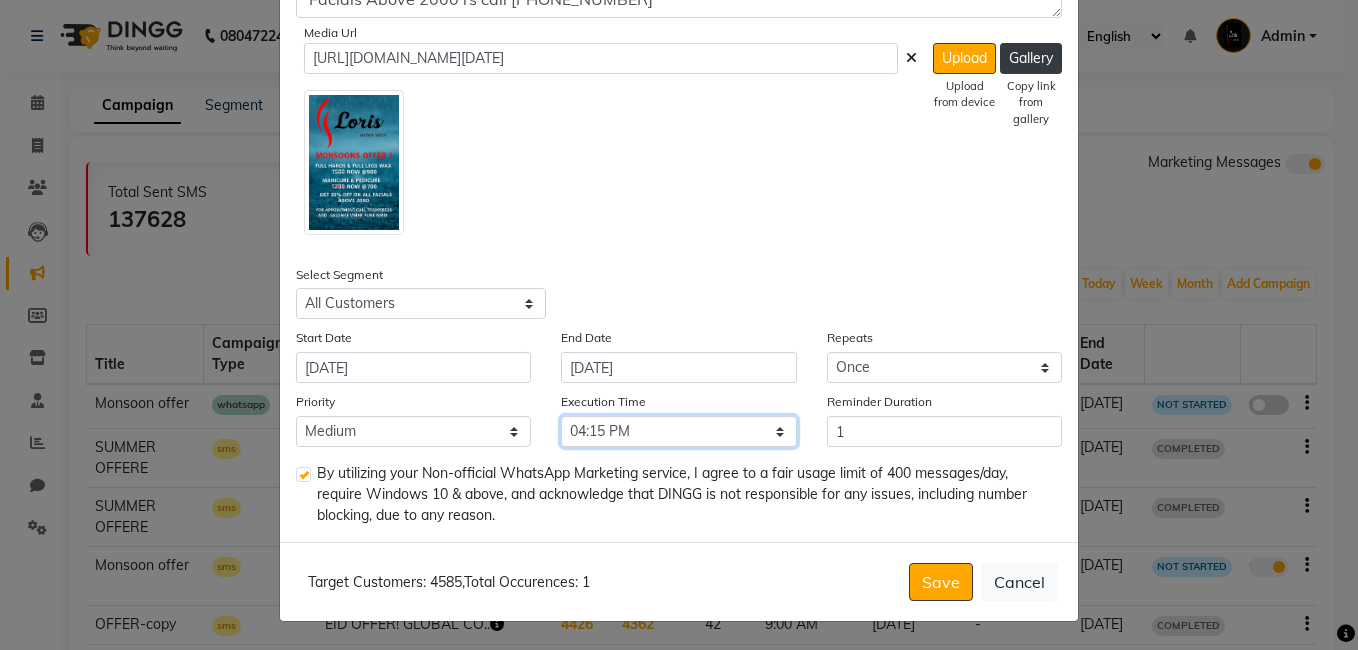click on "Select 09:00 AM 09:15 AM 09:30 AM 09:45 AM 10:00 AM 10:15 AM 10:30 AM 10:45 AM 11:00 AM 11:15 AM 11:30 AM 11:45 AM 12:00 PM 12:15 PM 12:30 PM 12:45 PM 01:00 PM 01:15 PM 01:30 PM 01:45 PM 02:00 PM 02:15 PM 02:30 PM 02:45 PM 03:00 PM 03:15 PM 03:30 PM 03:45 PM 04:00 PM 04:15 PM 04:30 PM 04:45 PM 05:00 PM 05:15 PM 05:30 PM 05:45 PM 06:00 PM 06:15 PM 06:30 PM 06:45 PM 07:00 PM 07:15 PM 07:30 PM 07:45 PM 08:00 PM 08:15 PM 08:30 PM 08:45 PM 09:00 PM 09:15 PM 09:30 PM 09:45 PM" at bounding box center (678, 431) 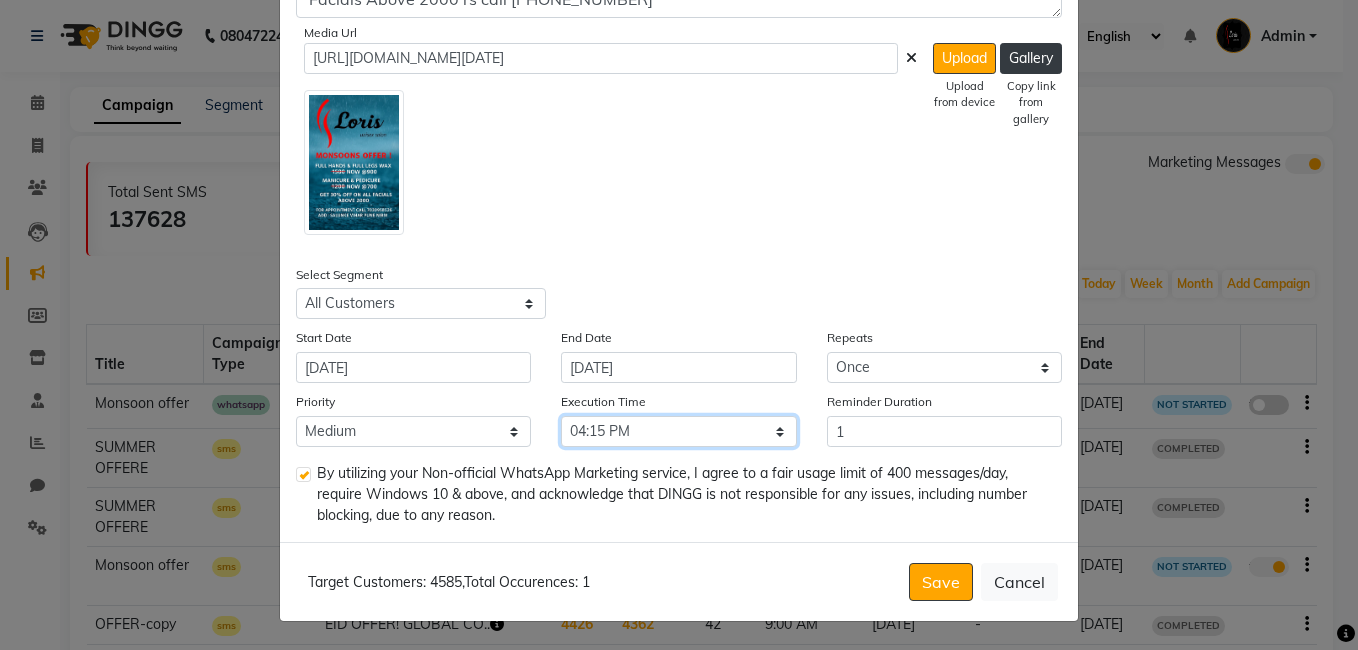 select on "1050" 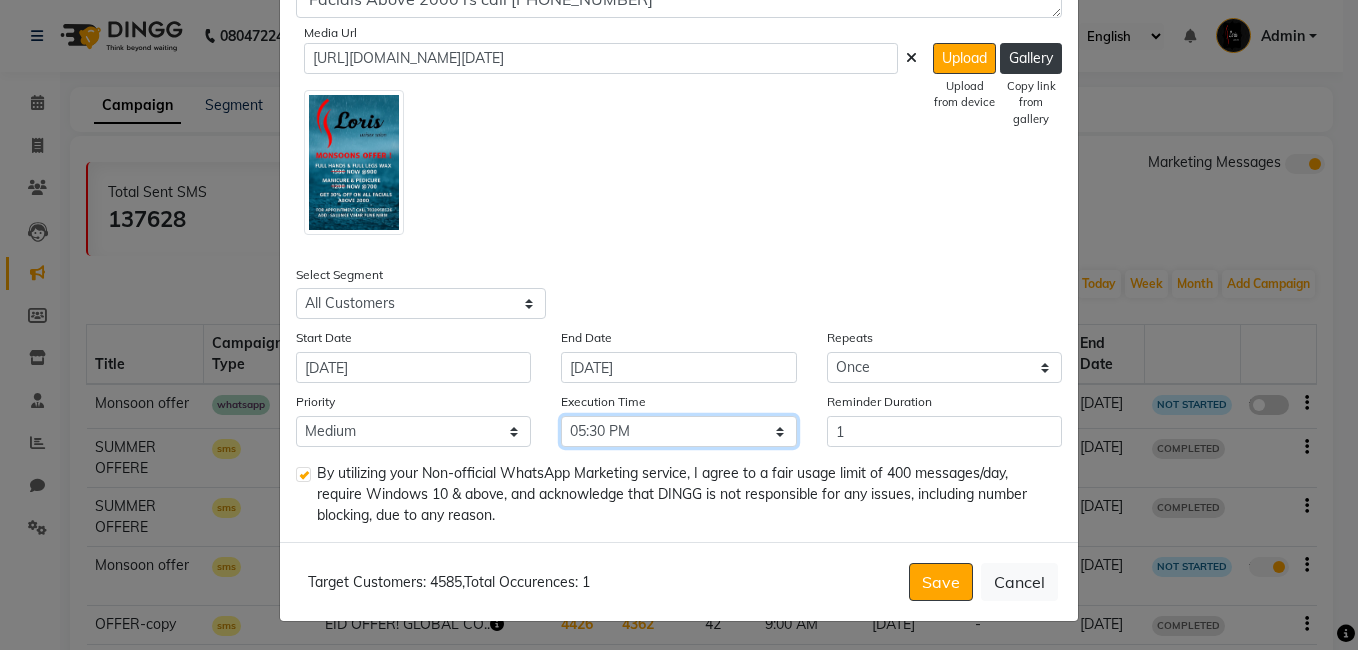 click on "Select 09:00 AM 09:15 AM 09:30 AM 09:45 AM 10:00 AM 10:15 AM 10:30 AM 10:45 AM 11:00 AM 11:15 AM 11:30 AM 11:45 AM 12:00 PM 12:15 PM 12:30 PM 12:45 PM 01:00 PM 01:15 PM 01:30 PM 01:45 PM 02:00 PM 02:15 PM 02:30 PM 02:45 PM 03:00 PM 03:15 PM 03:30 PM 03:45 PM 04:00 PM 04:15 PM 04:30 PM 04:45 PM 05:00 PM 05:15 PM 05:30 PM 05:45 PM 06:00 PM 06:15 PM 06:30 PM 06:45 PM 07:00 PM 07:15 PM 07:30 PM 07:45 PM 08:00 PM 08:15 PM 08:30 PM 08:45 PM 09:00 PM 09:15 PM 09:30 PM 09:45 PM" at bounding box center [678, 431] 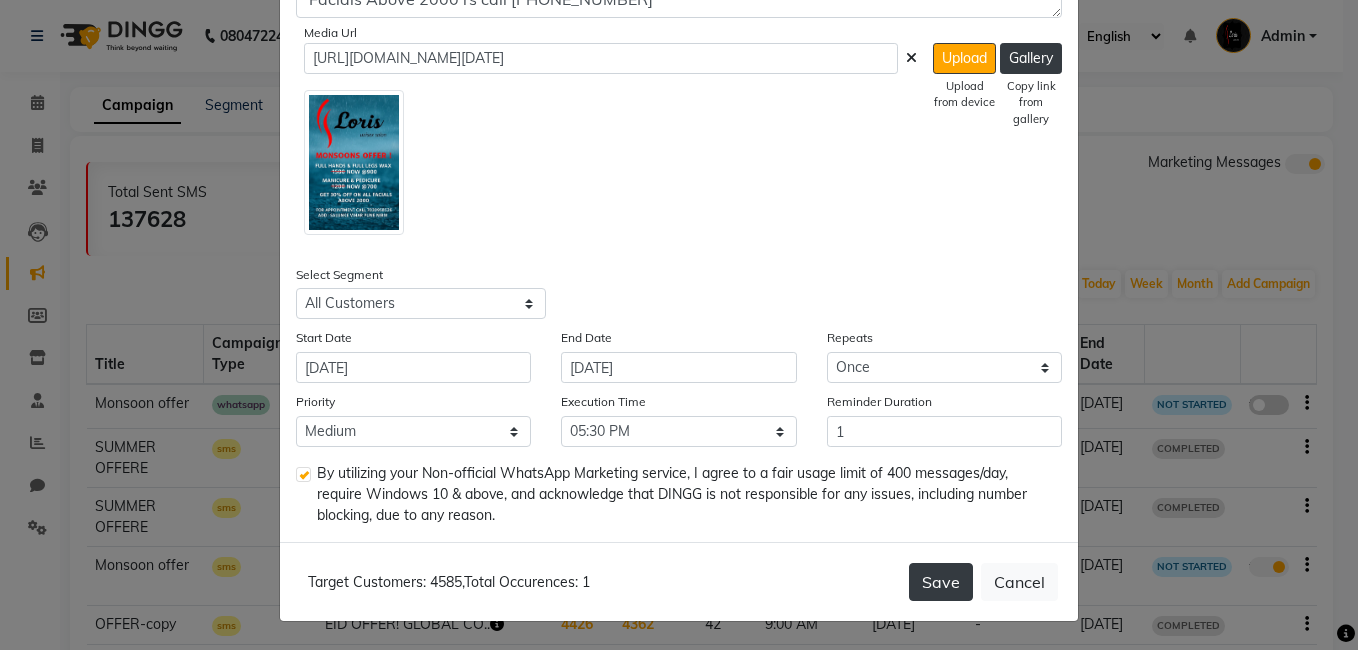 click on "Save" 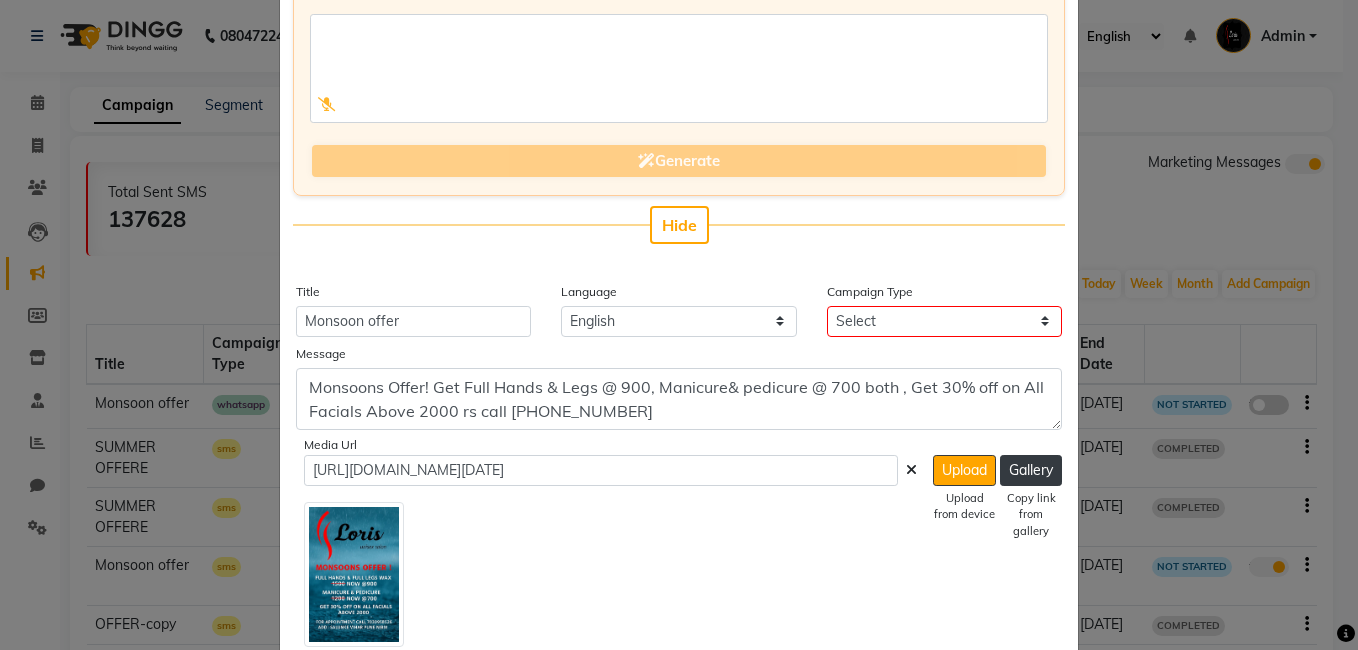 scroll, scrollTop: 167, scrollLeft: 0, axis: vertical 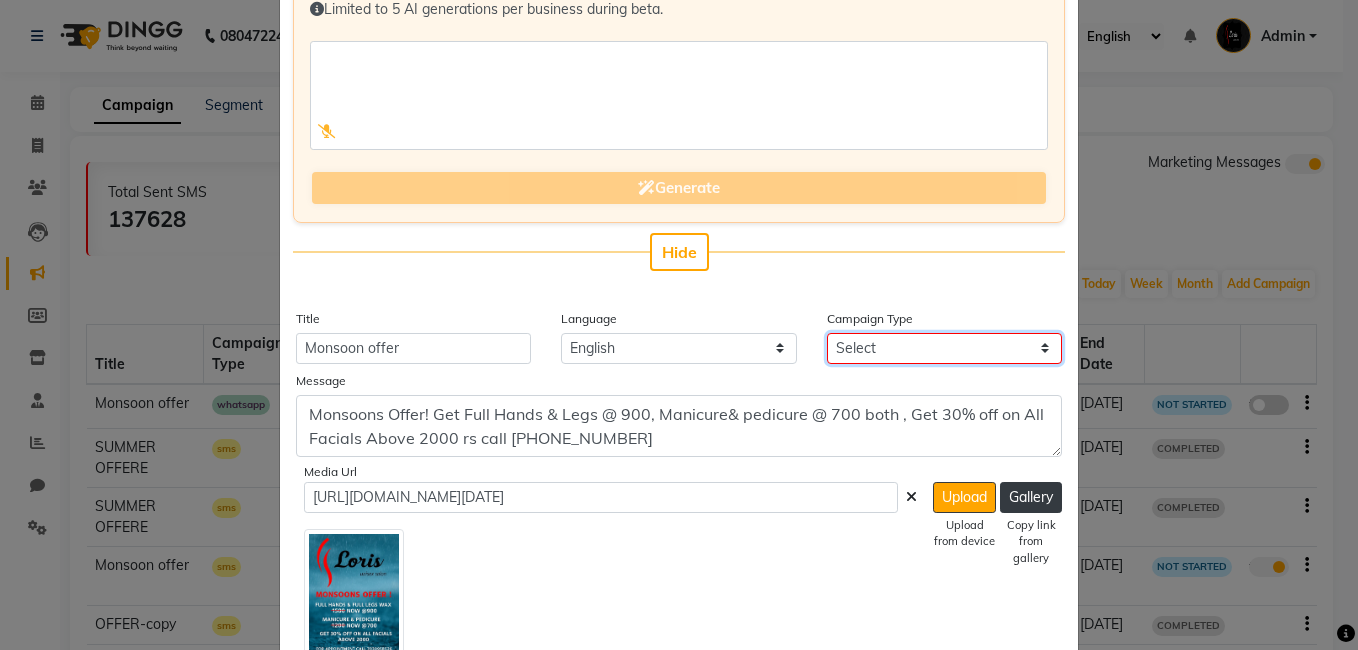 click on "Select Birthday Anniversary Promotional Service reminder" at bounding box center (944, 348) 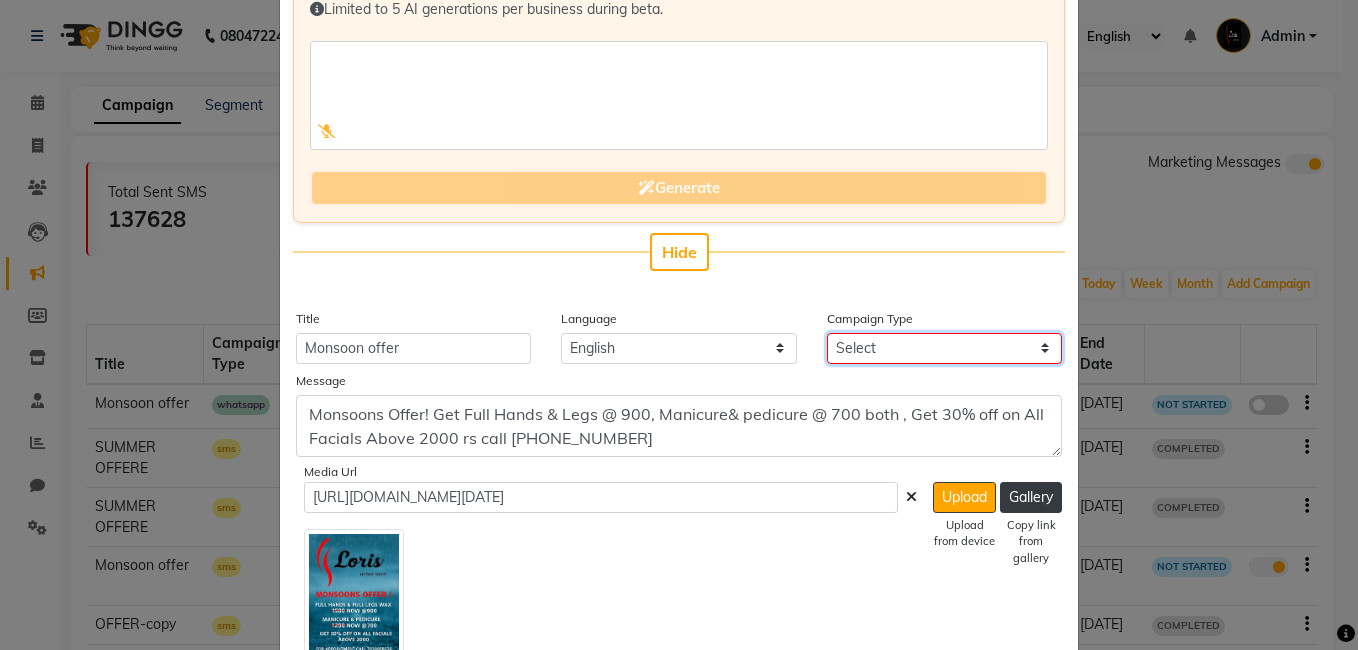 select on "3" 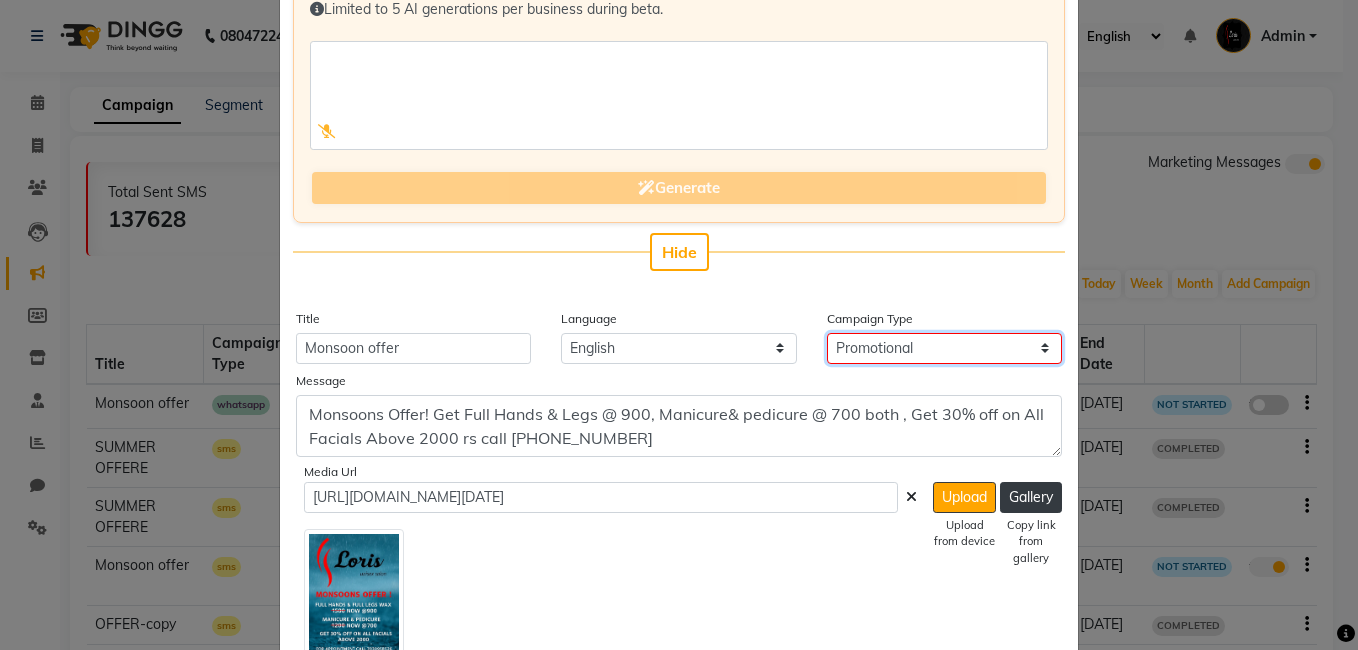 click on "Select Birthday Anniversary Promotional Service reminder" at bounding box center (944, 348) 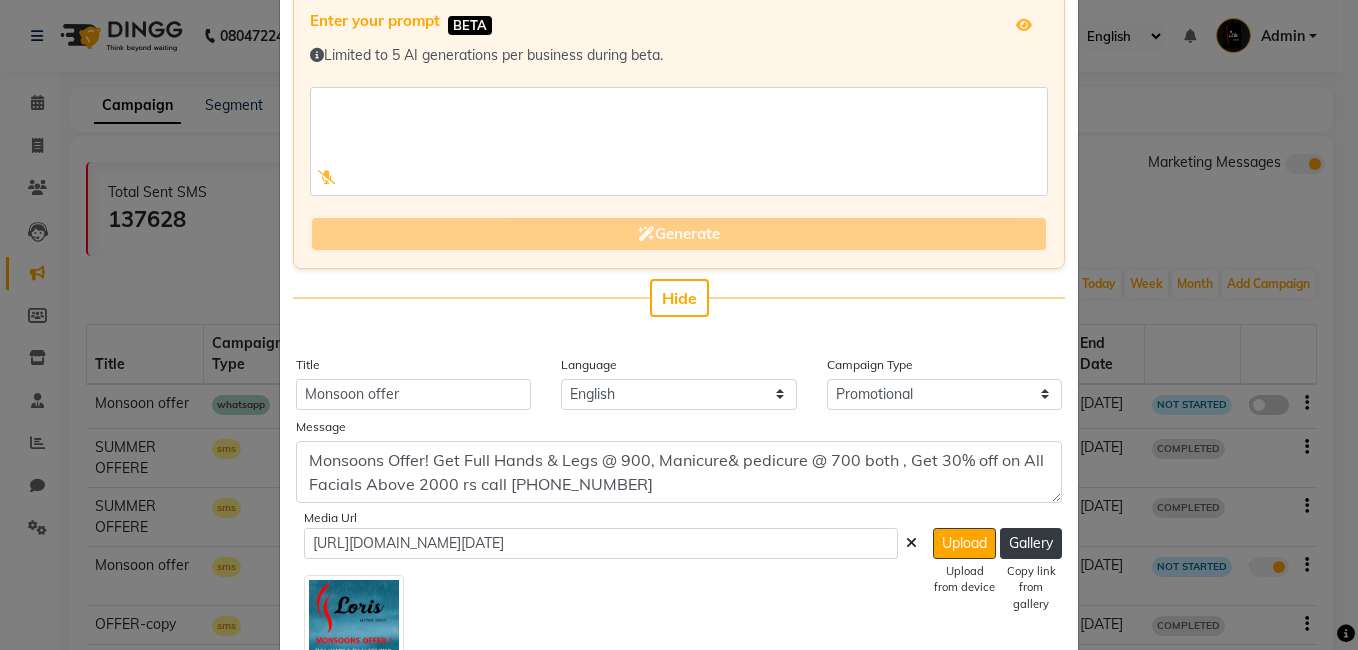scroll, scrollTop: 112, scrollLeft: 0, axis: vertical 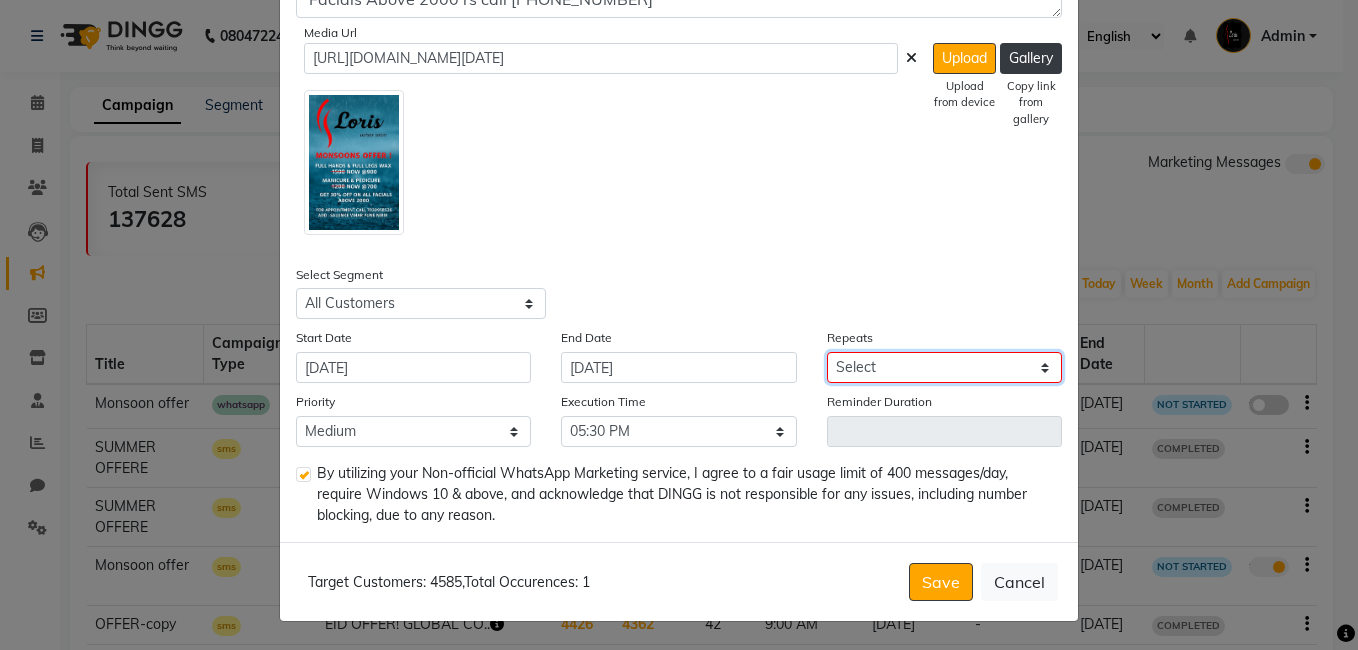 click on "Select Once Daily Alternate Day Weekly Monthly Yearly" at bounding box center (944, 367) 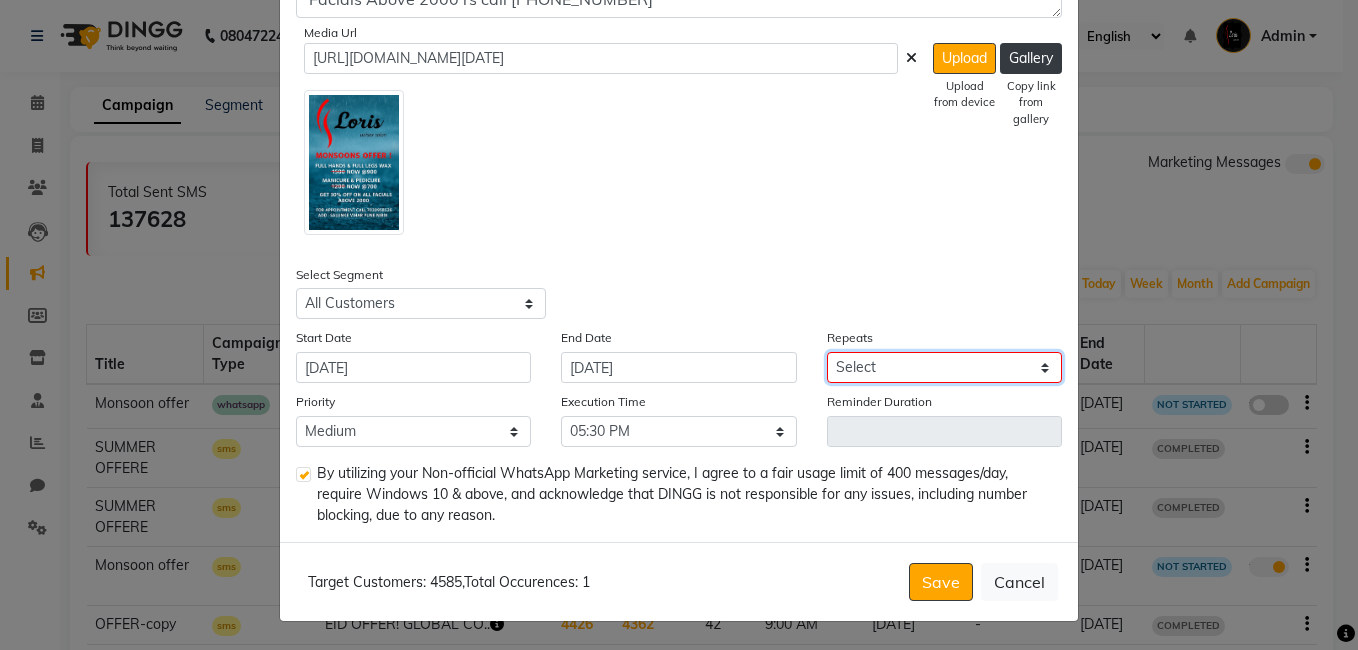 select on "1" 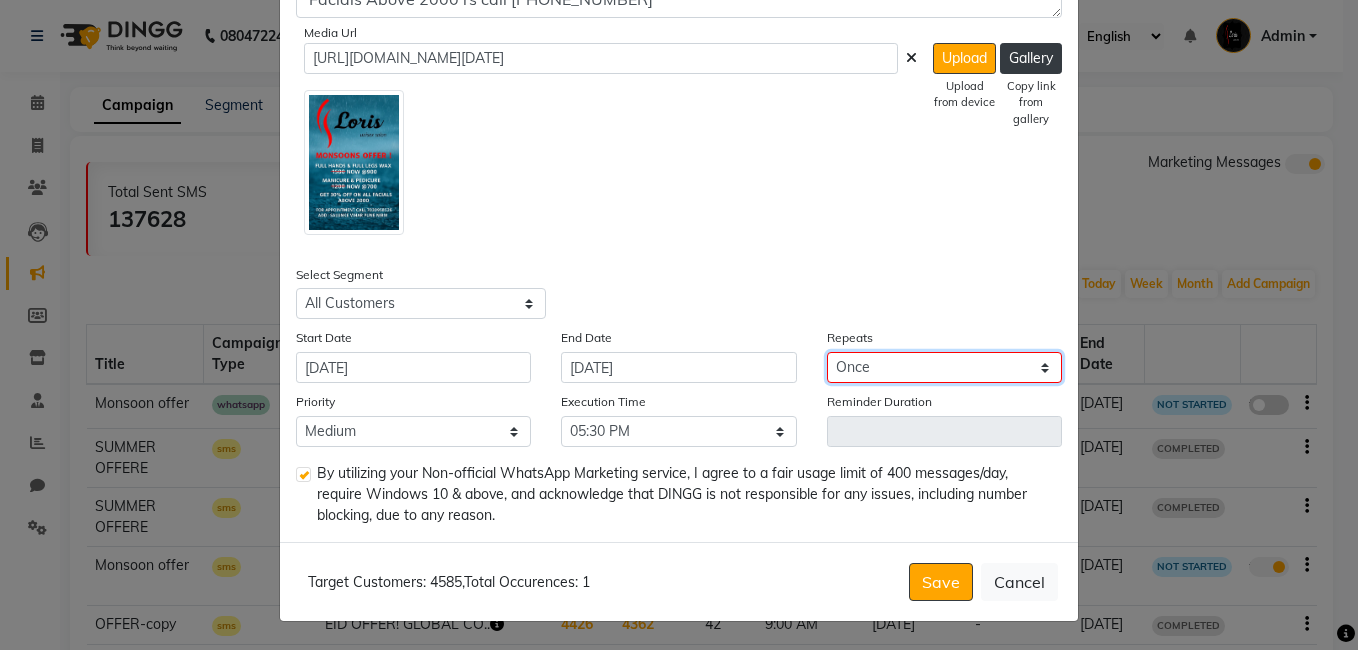 click on "Select Once Daily Alternate Day Weekly Monthly Yearly" at bounding box center (944, 367) 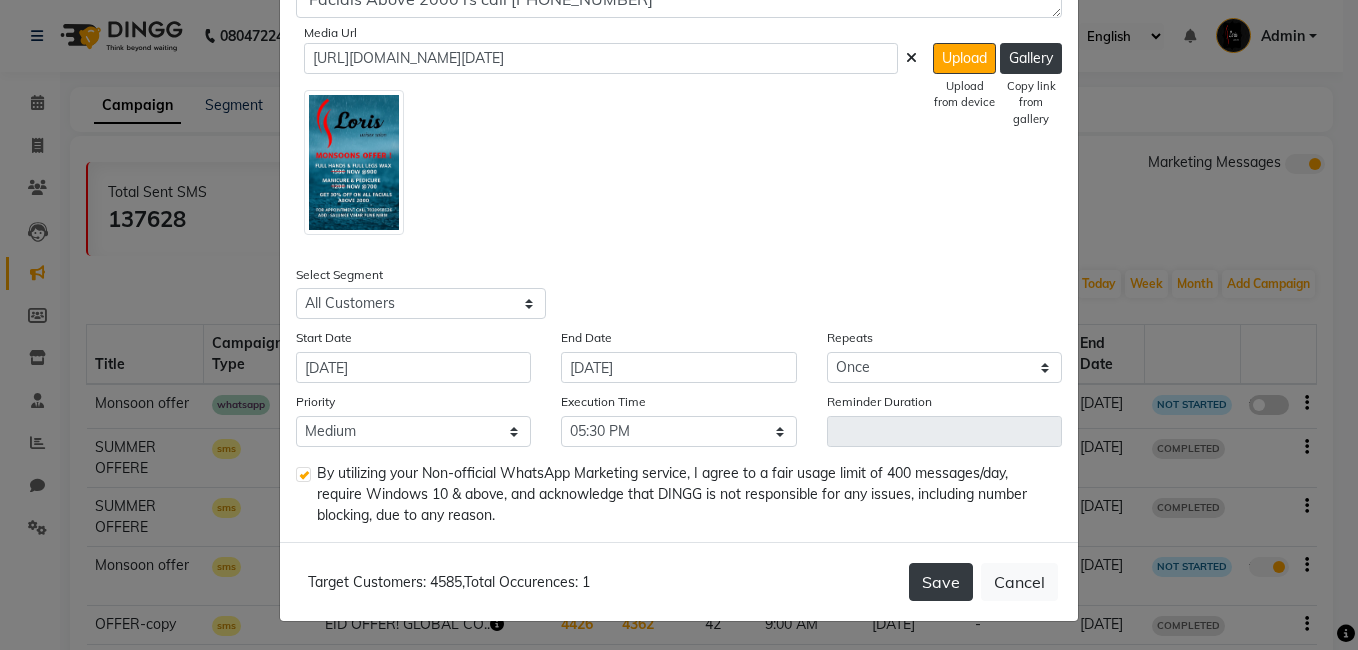 click on "Save" 